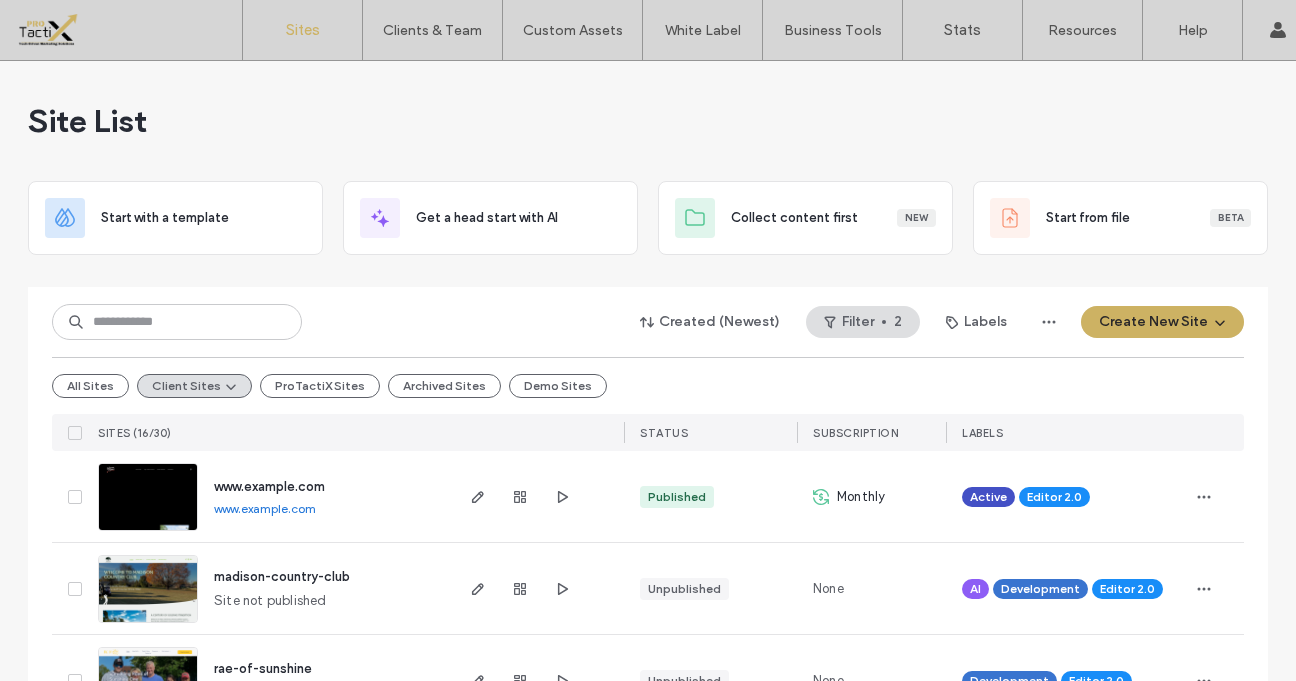 scroll, scrollTop: 0, scrollLeft: 0, axis: both 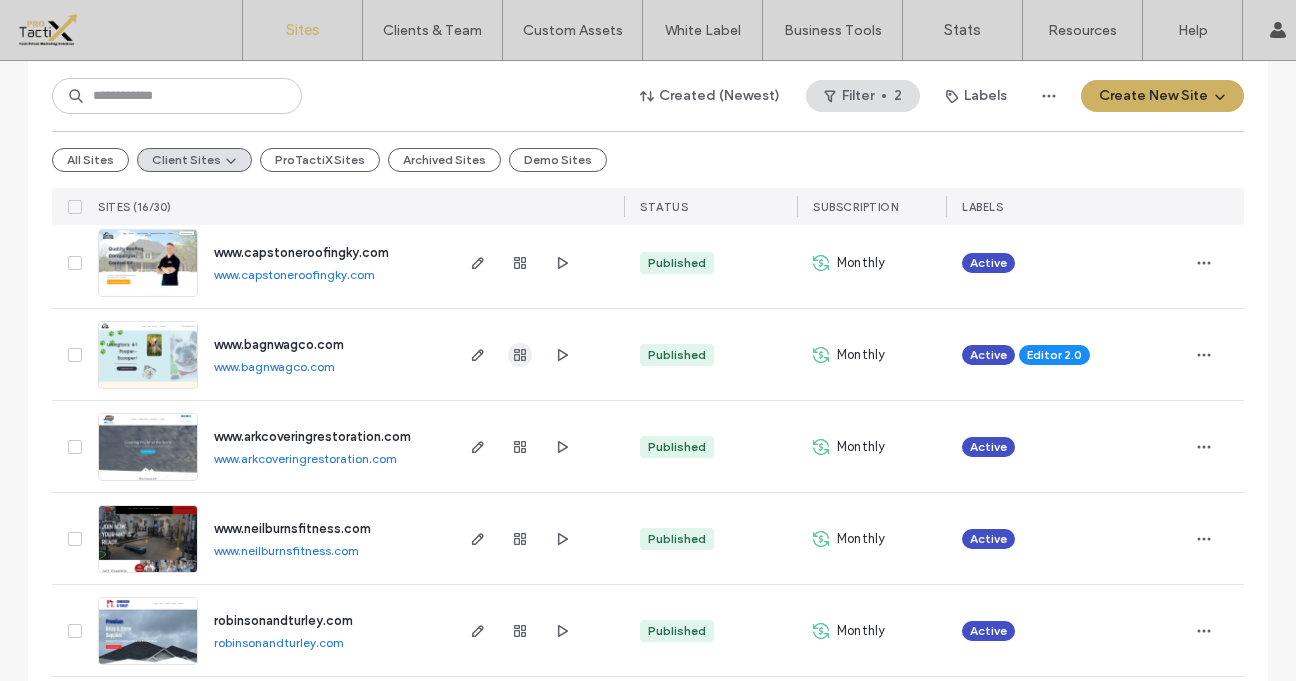 click 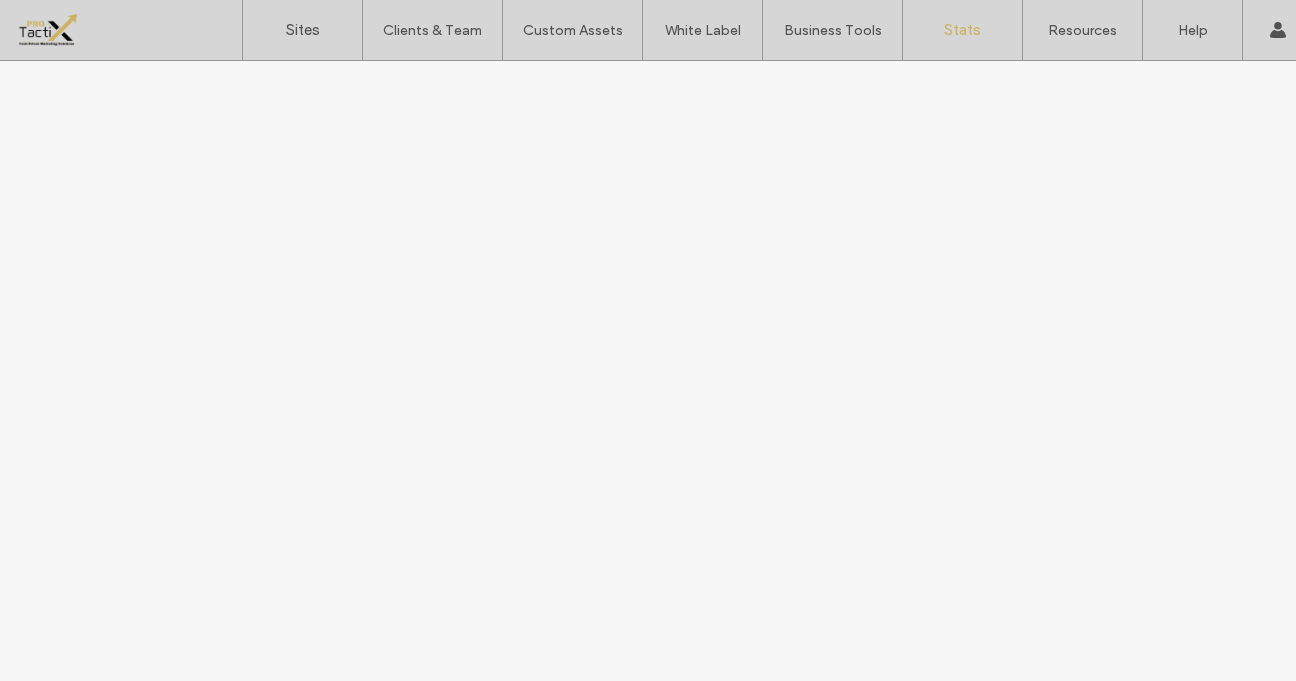 scroll, scrollTop: 0, scrollLeft: 0, axis: both 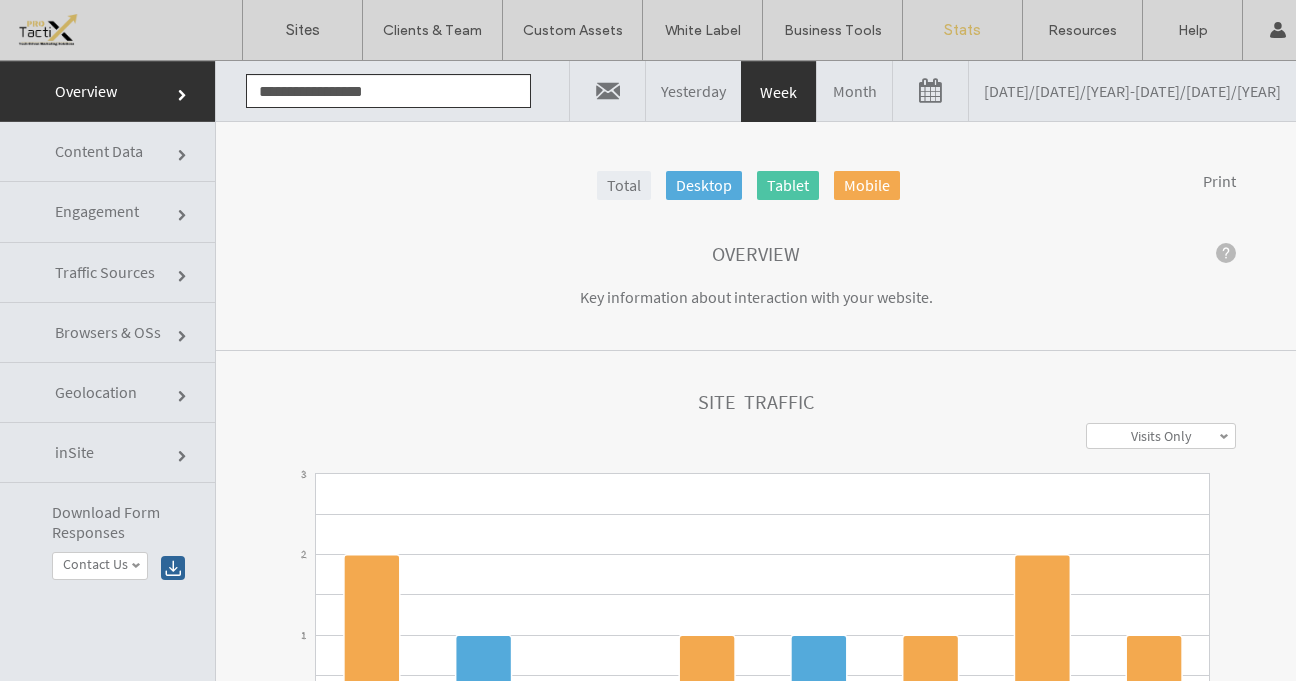 click 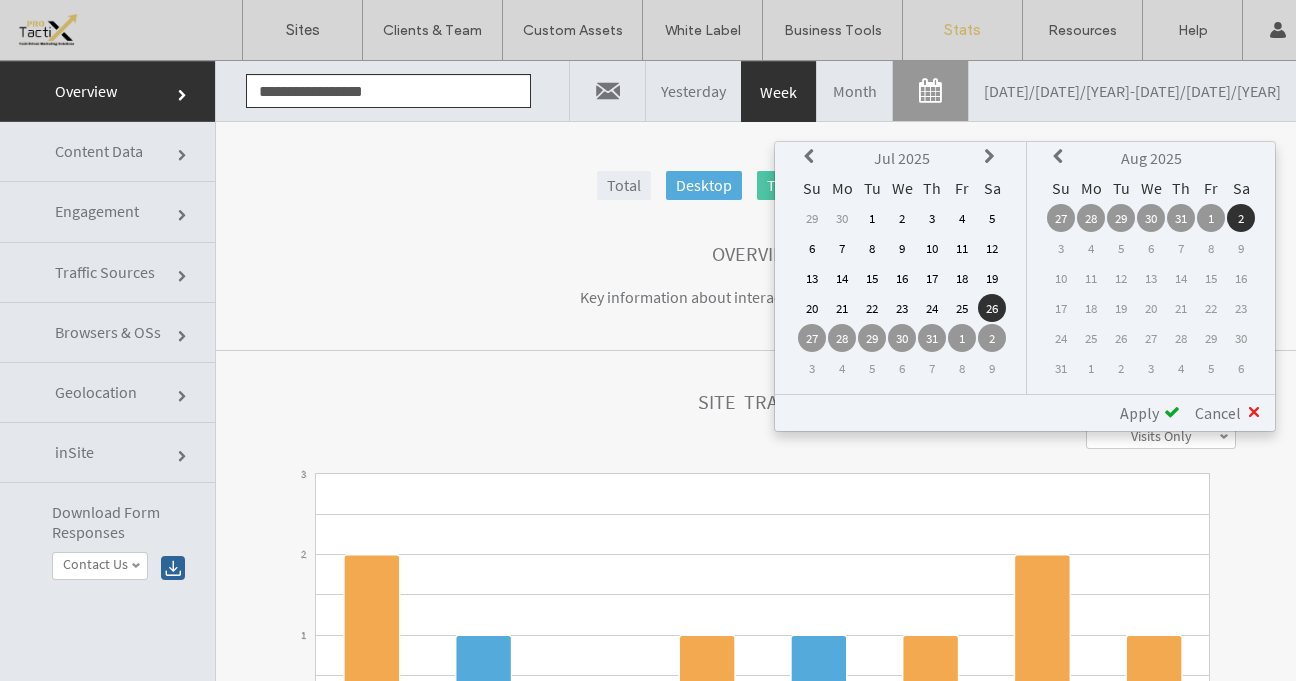 click on "1" at bounding box center (872, 218) 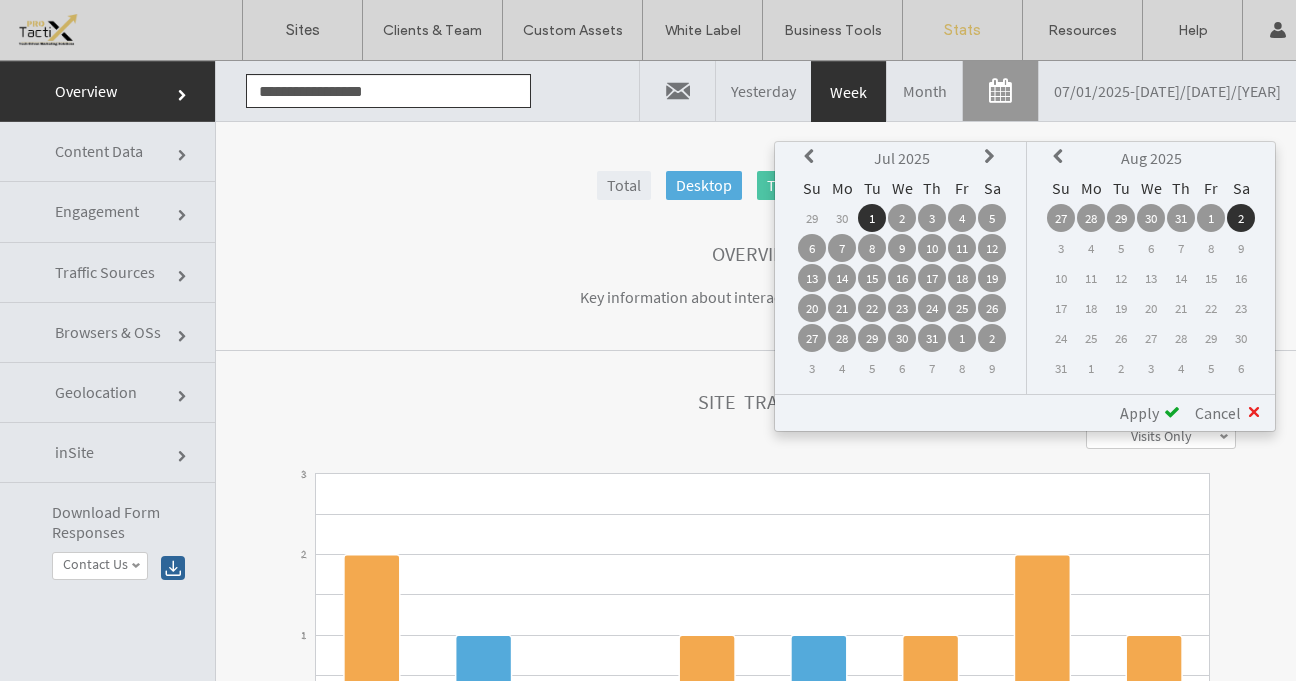 click on "31" at bounding box center (932, 338) 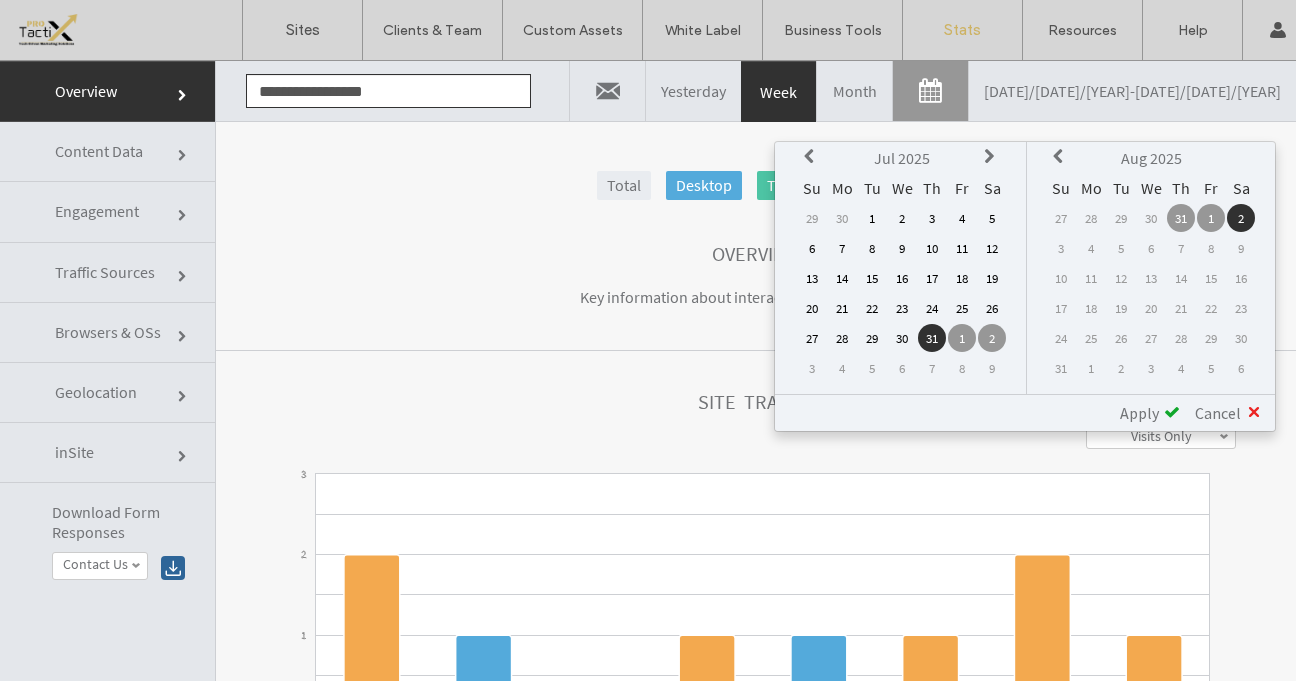 click on "1" at bounding box center [872, 218] 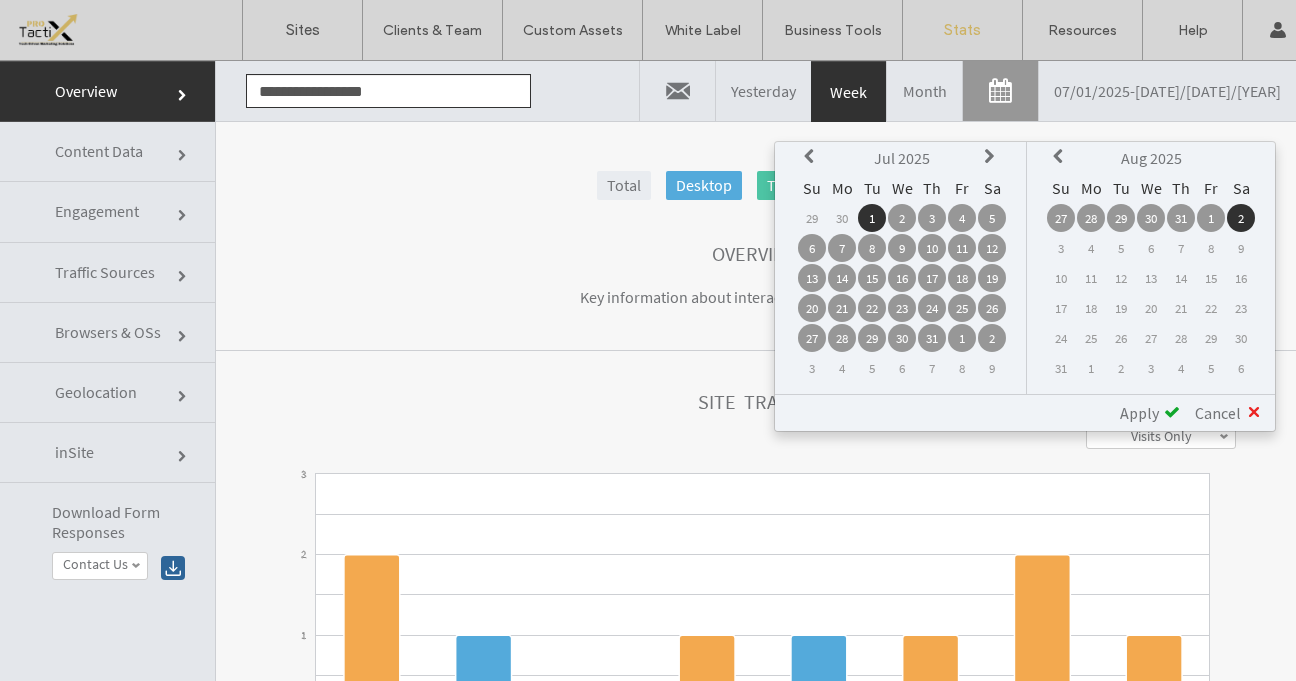 click on "31" at bounding box center (1181, 218) 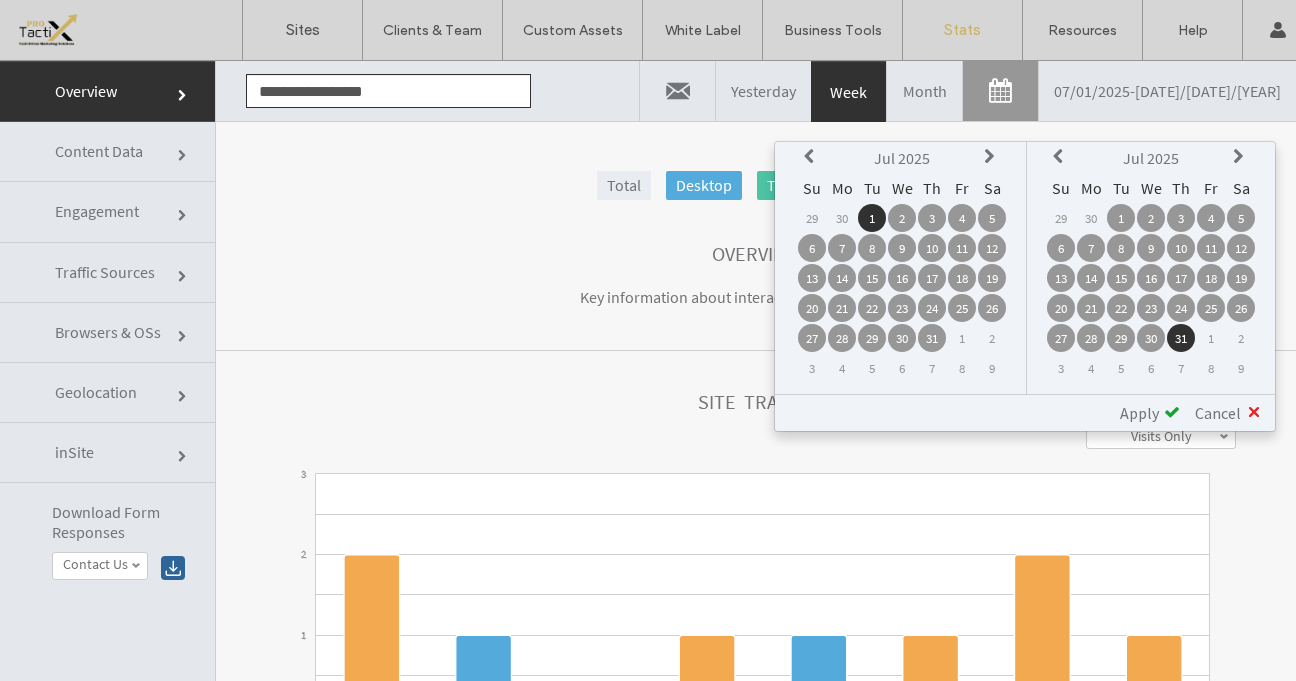 click on "Apply" at bounding box center [1139, 413] 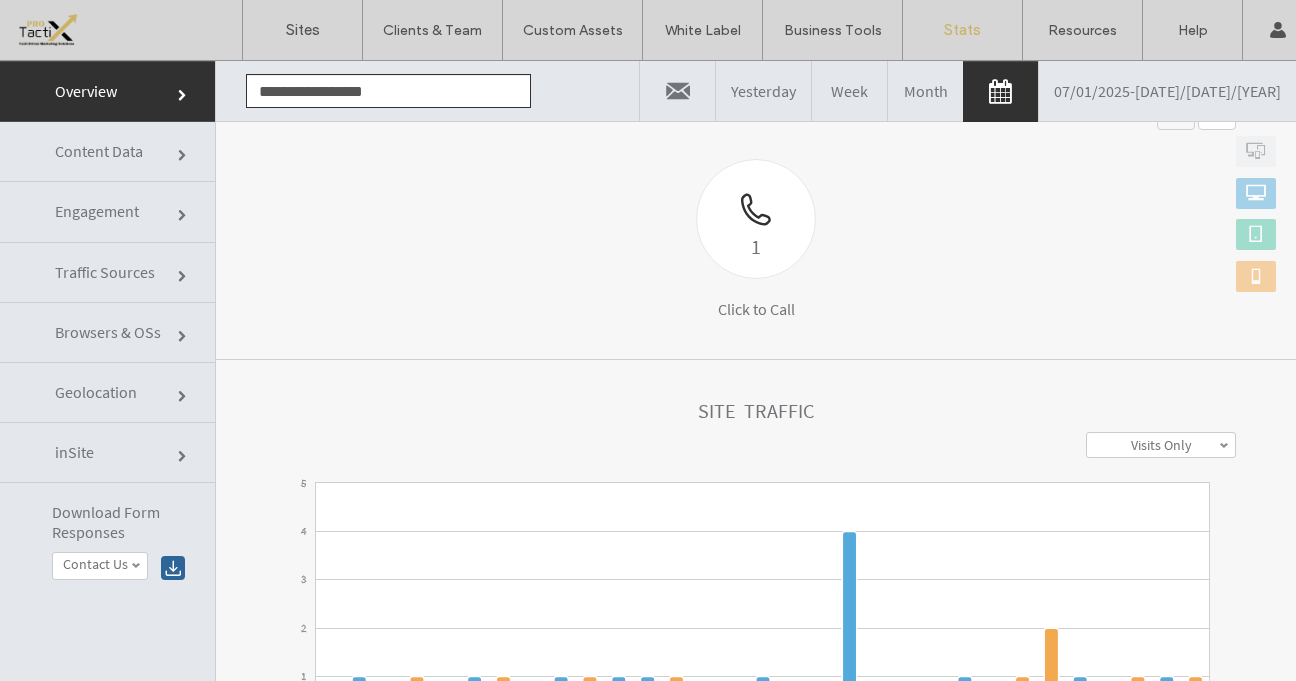 scroll, scrollTop: 293, scrollLeft: 0, axis: vertical 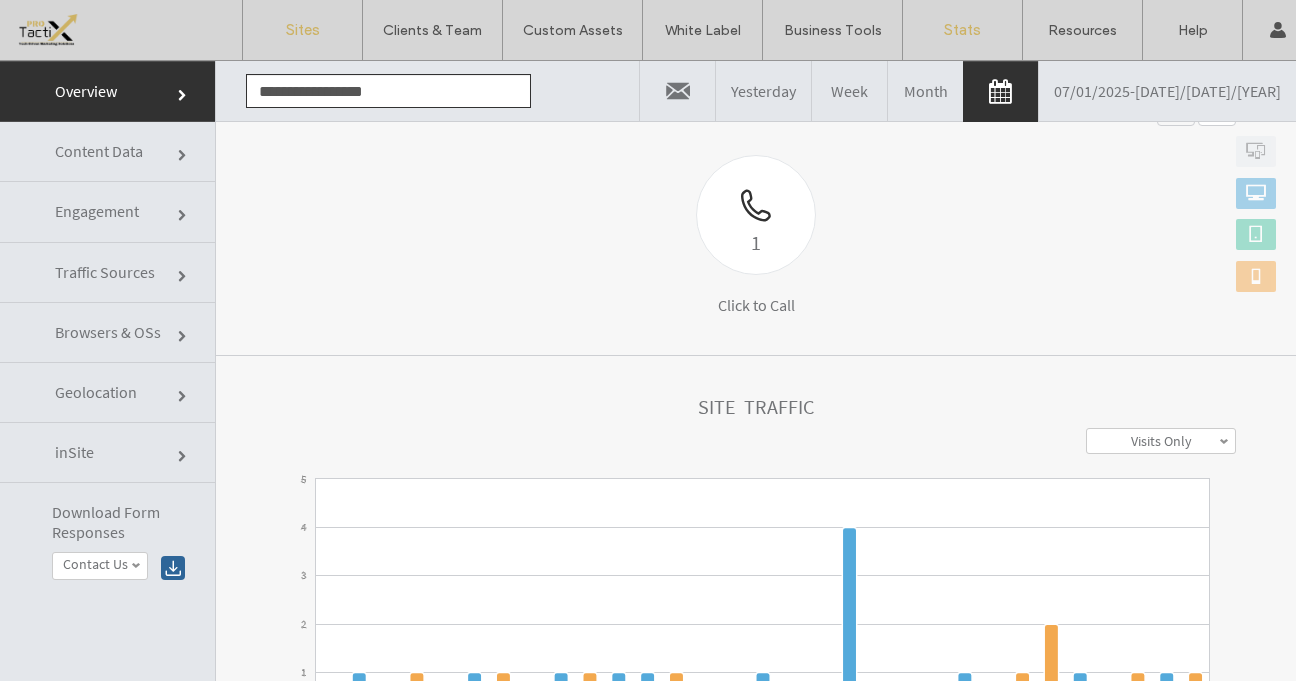 click on "Sites" at bounding box center (303, 30) 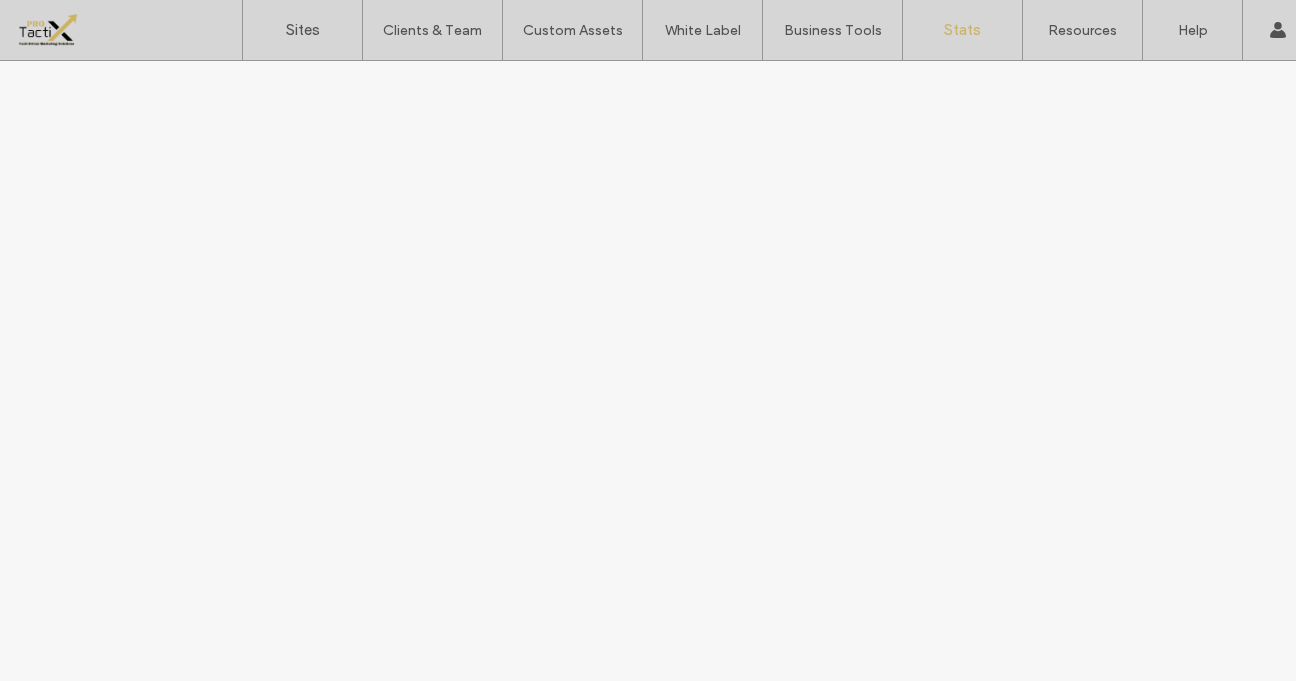 scroll, scrollTop: 0, scrollLeft: 0, axis: both 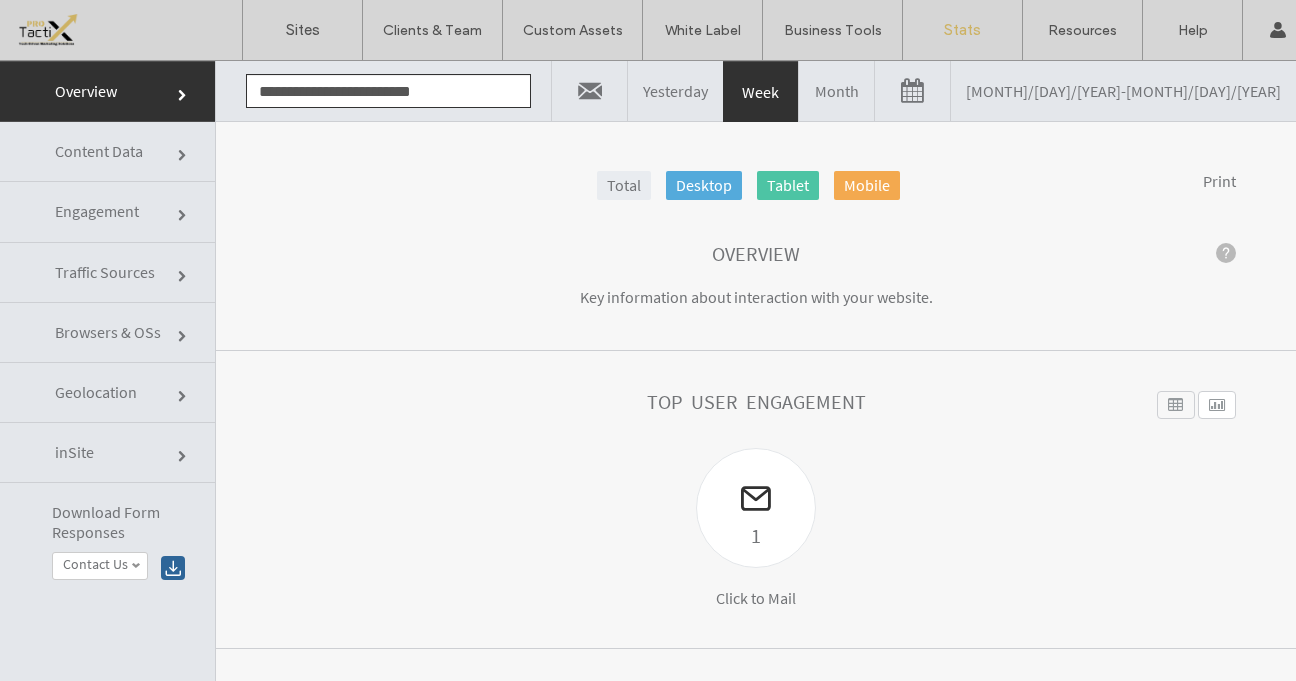 click 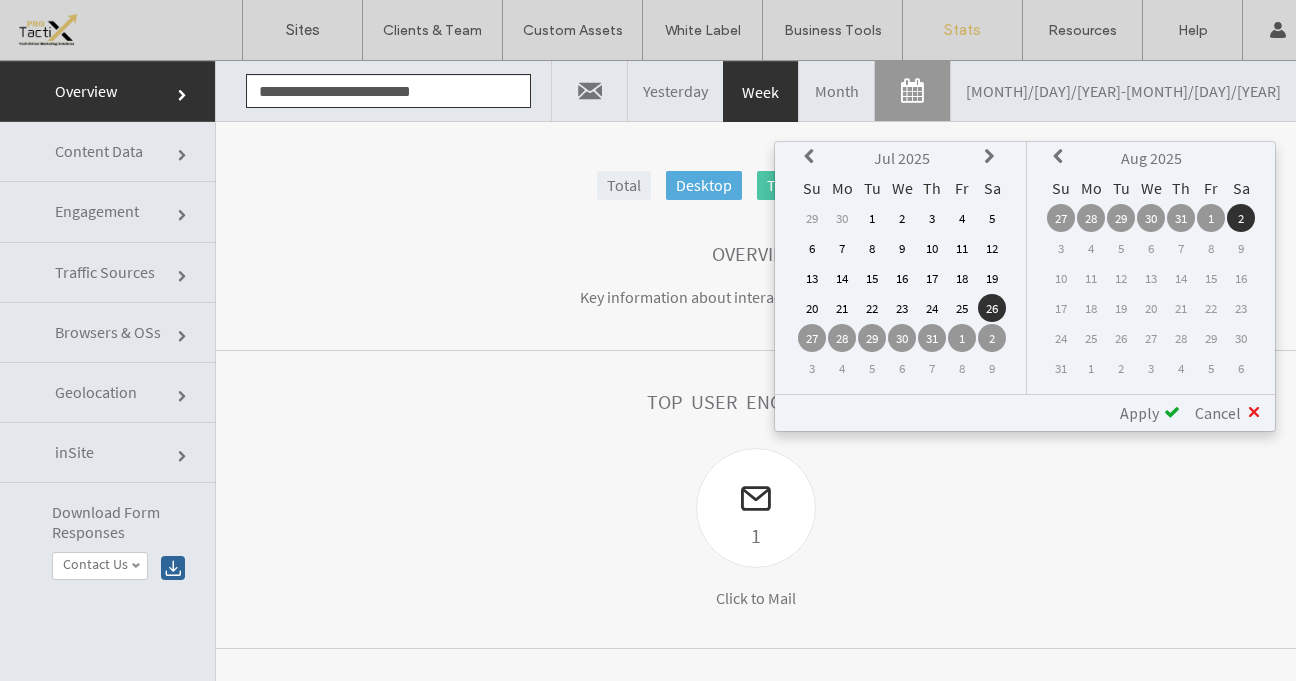 click on "Month" at bounding box center (836, 91) 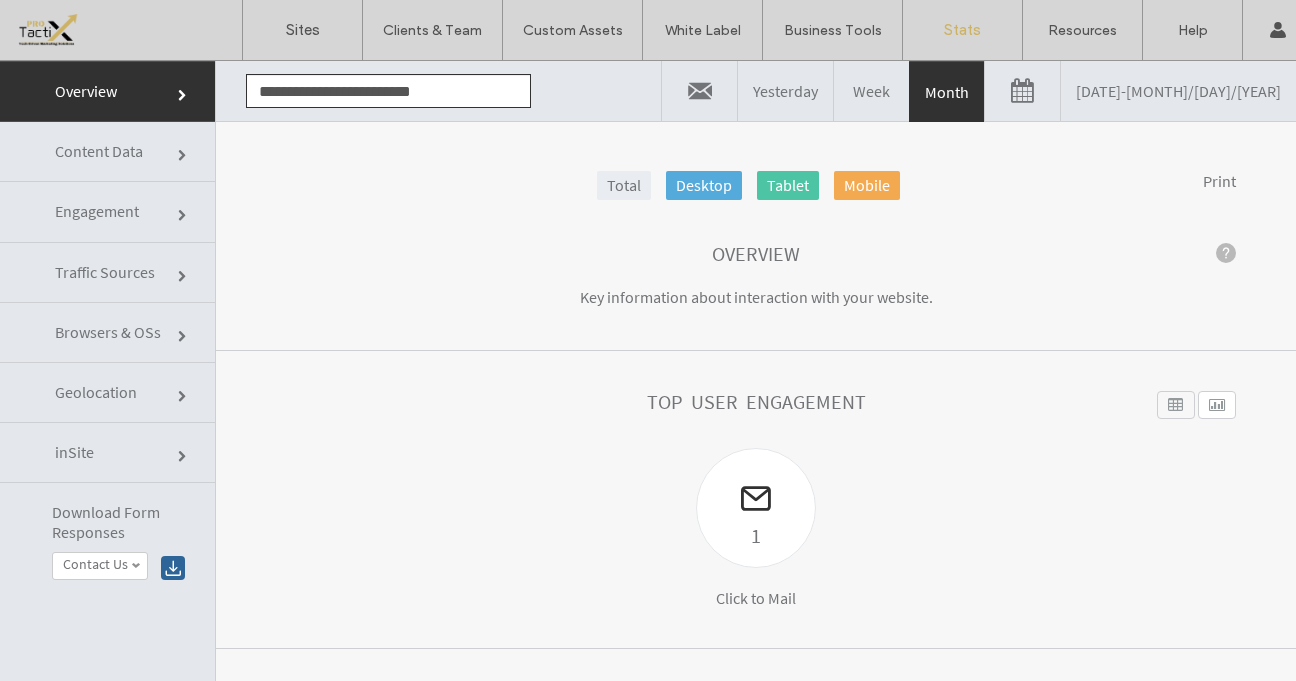 click 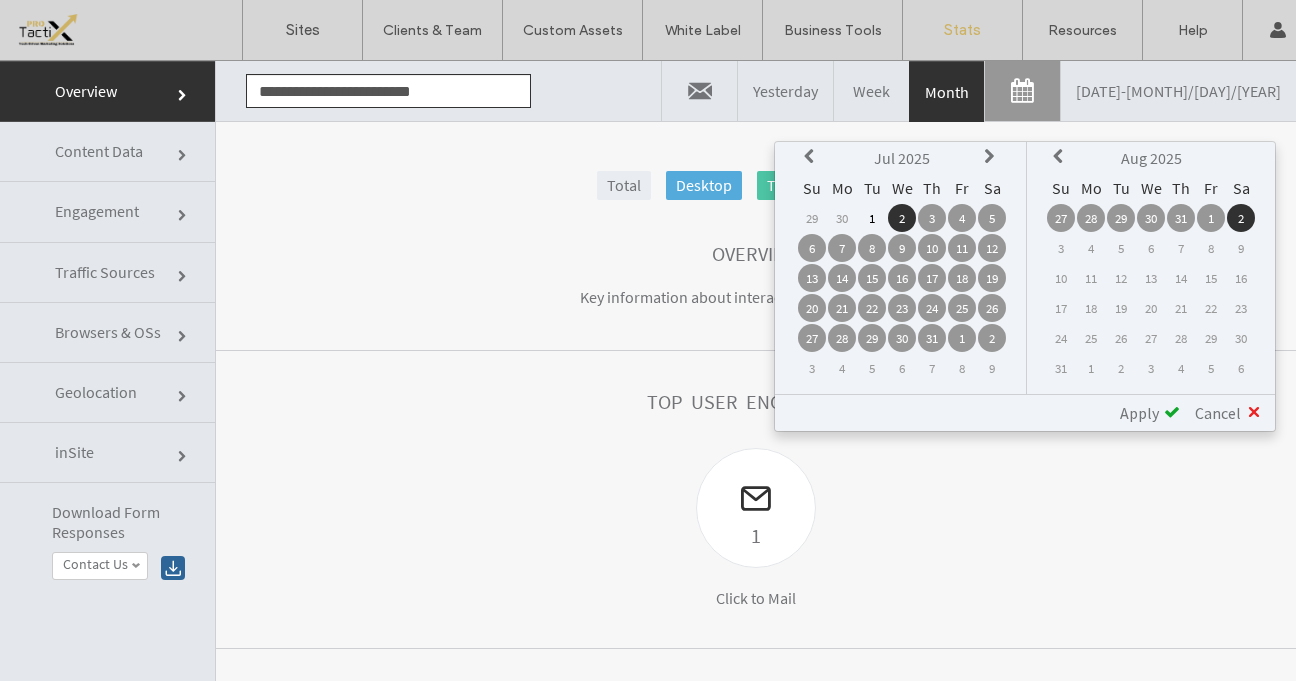click on "1" at bounding box center (872, 218) 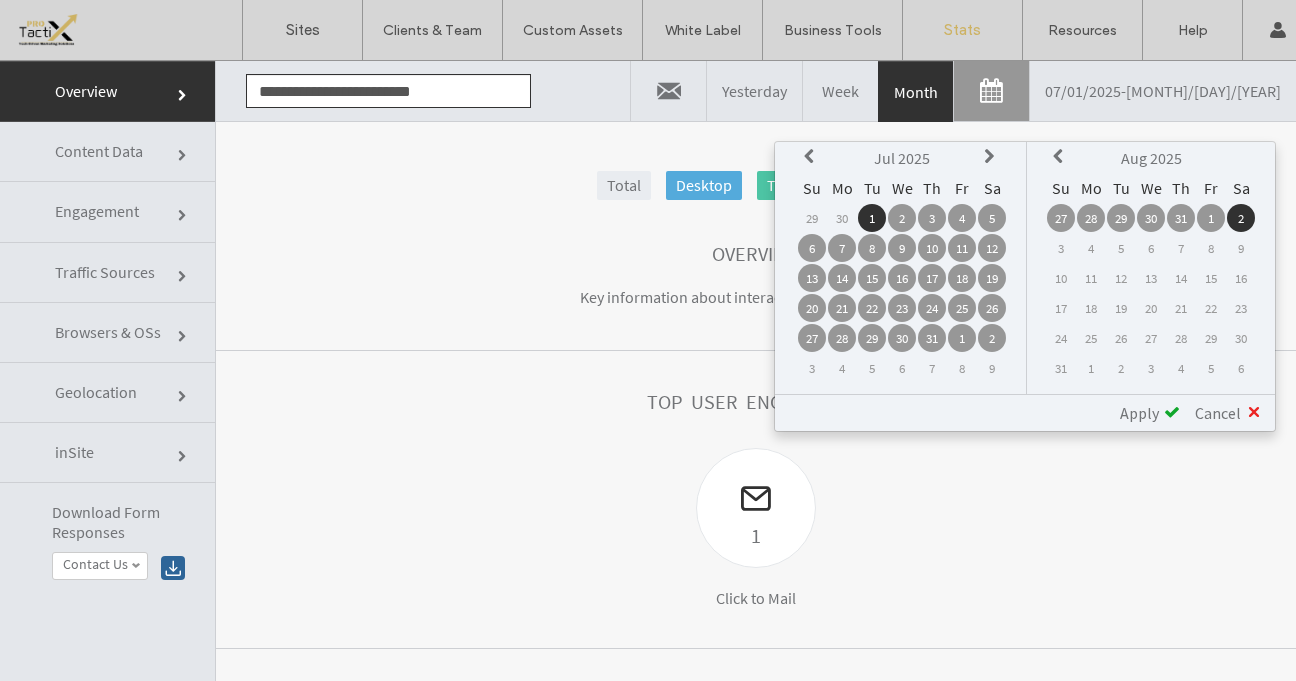 click on "31" at bounding box center [1181, 218] 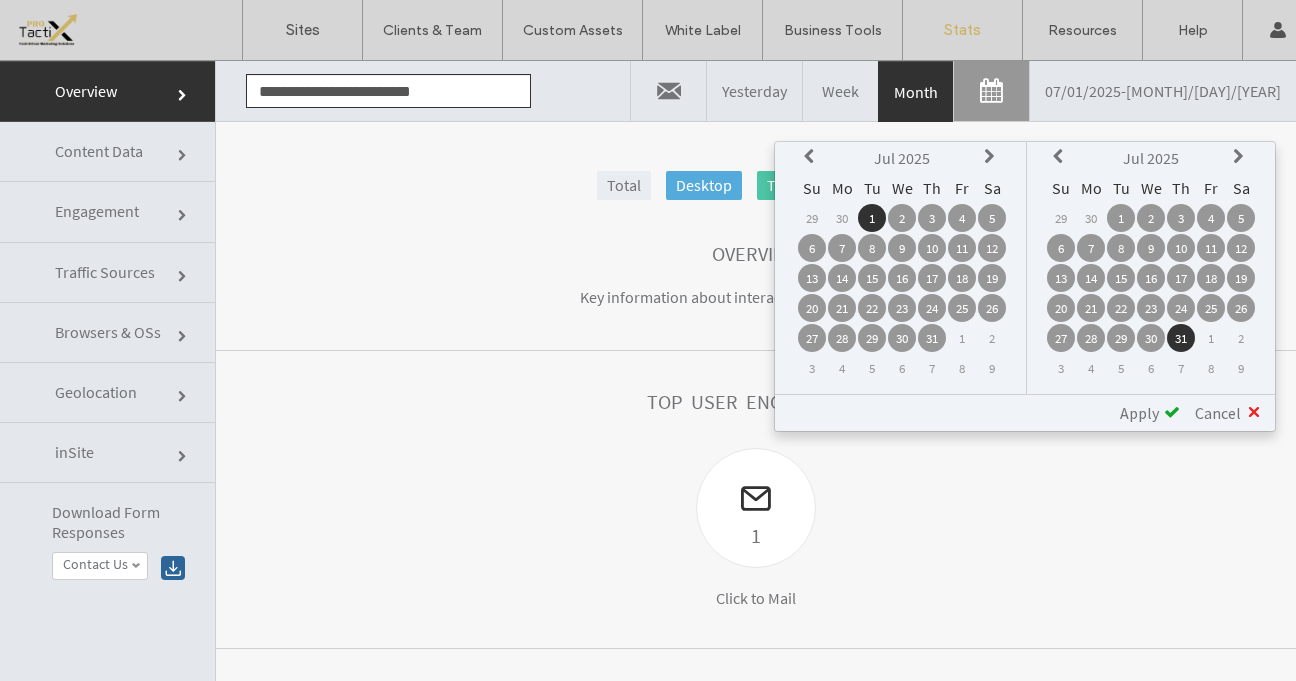 click on "Apply" at bounding box center (1139, 413) 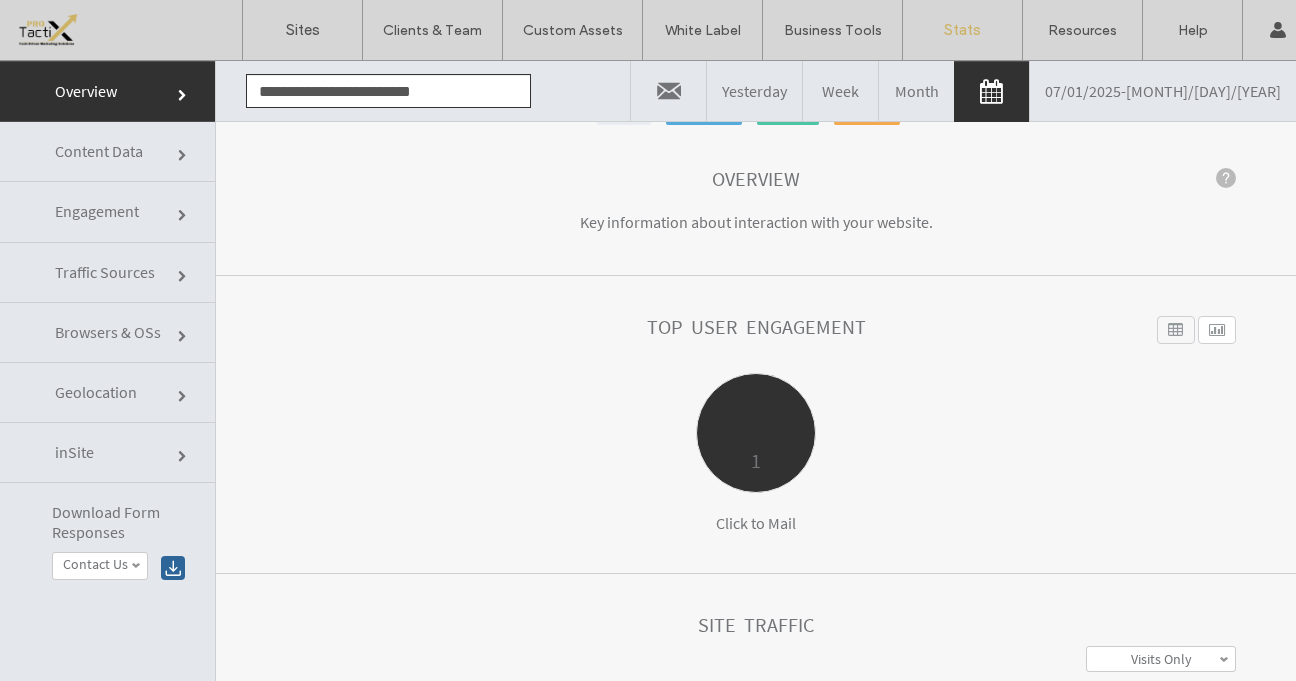 scroll, scrollTop: 0, scrollLeft: 0, axis: both 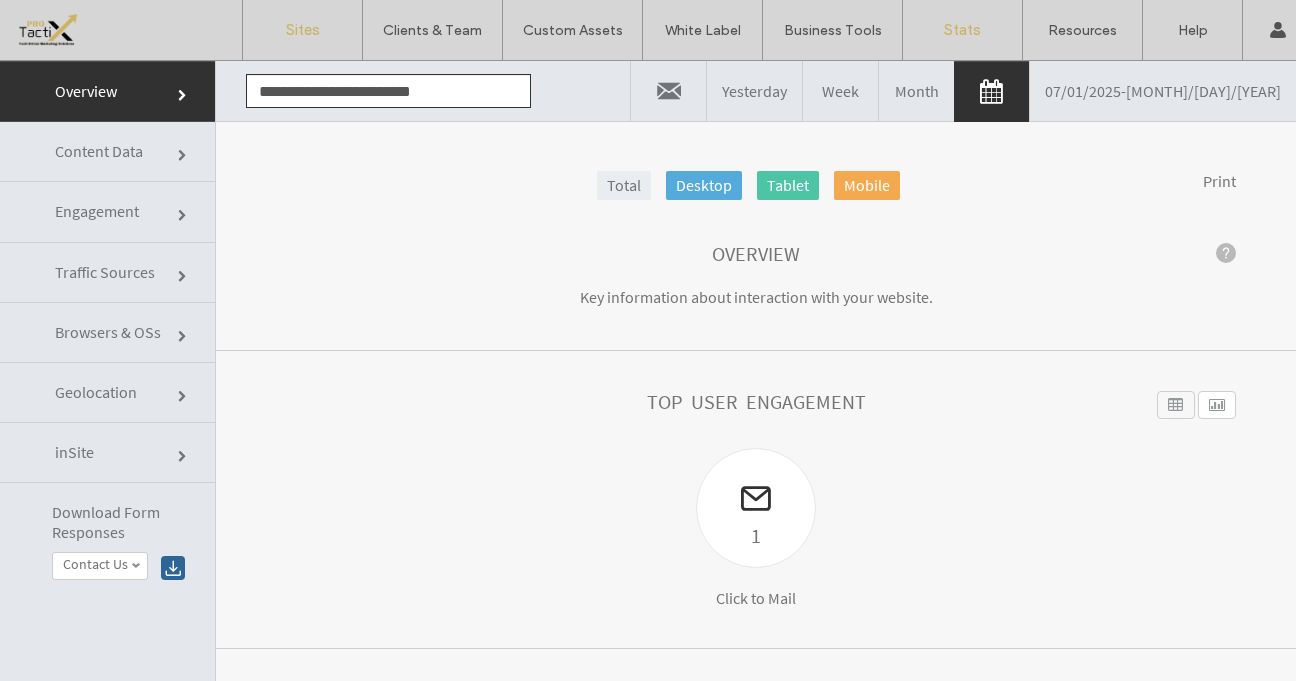 click on "Sites" at bounding box center (302, 30) 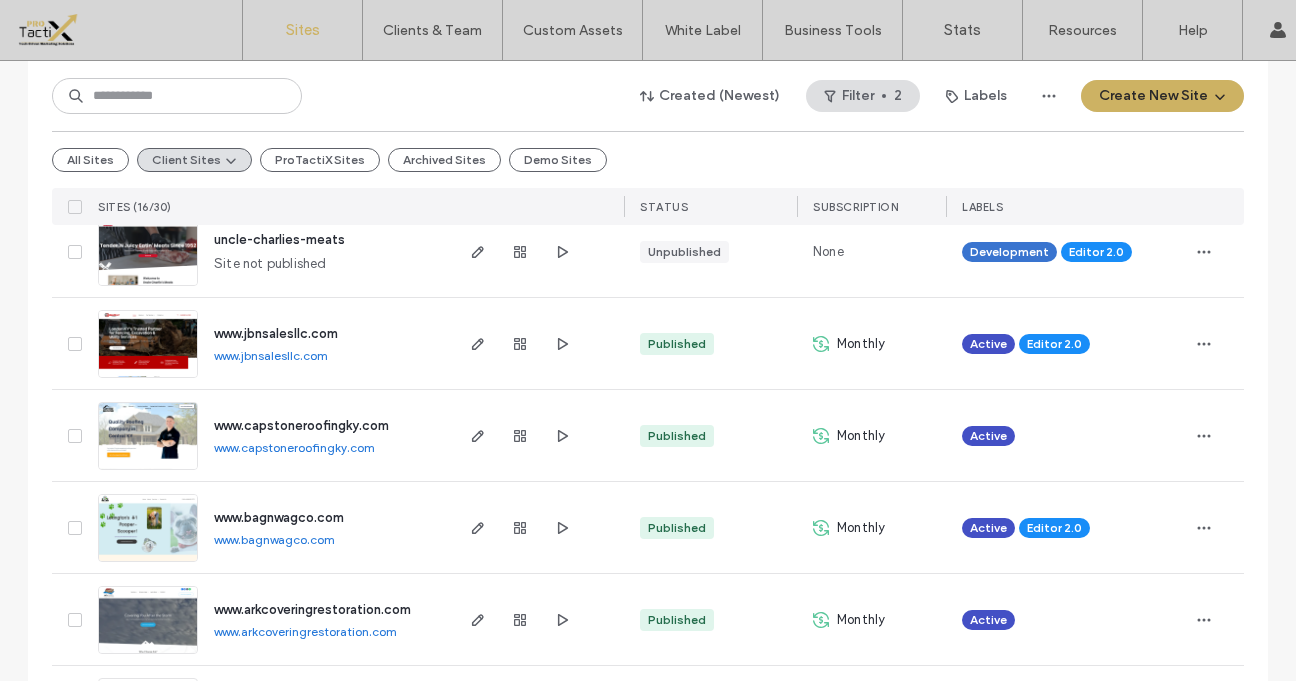 scroll, scrollTop: 525, scrollLeft: 0, axis: vertical 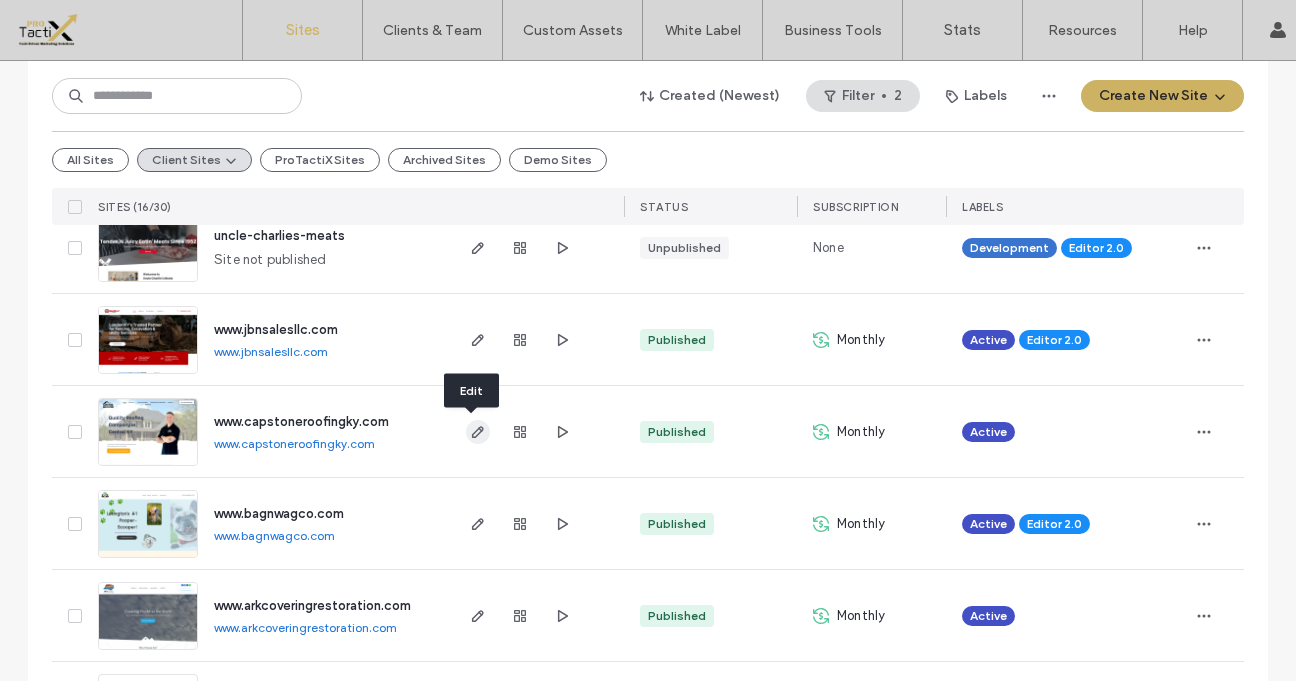 click 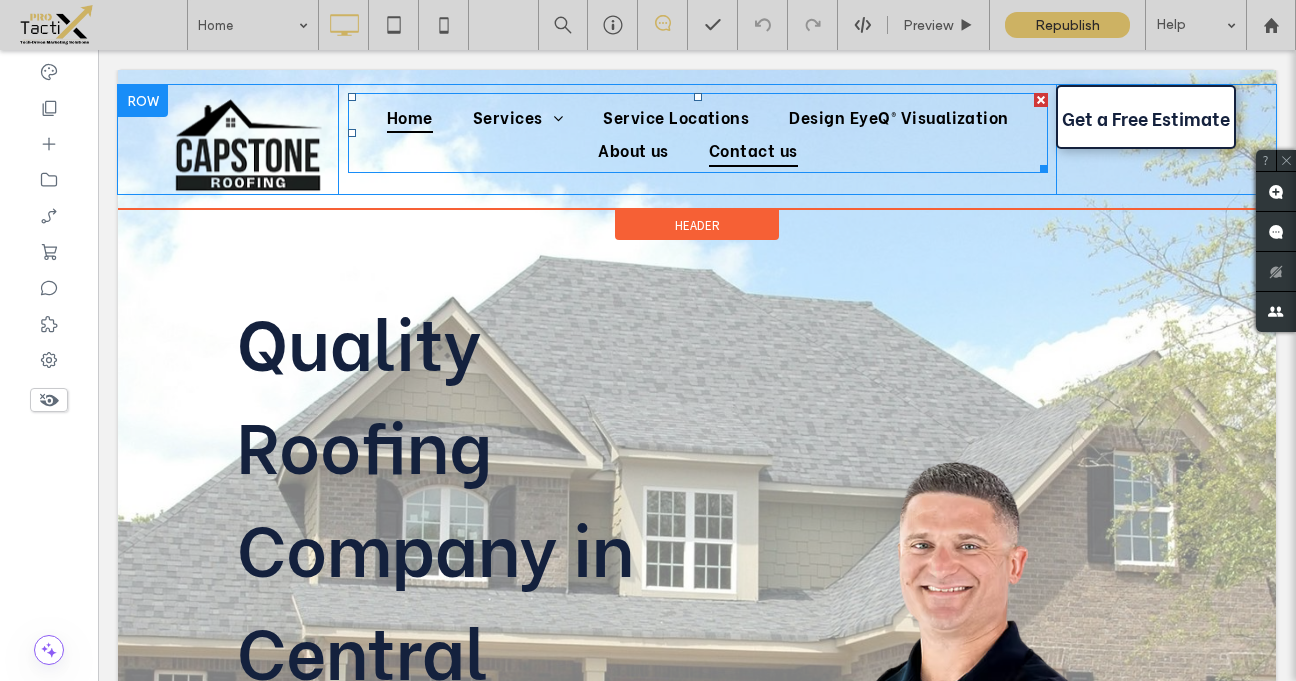 scroll, scrollTop: 0, scrollLeft: 0, axis: both 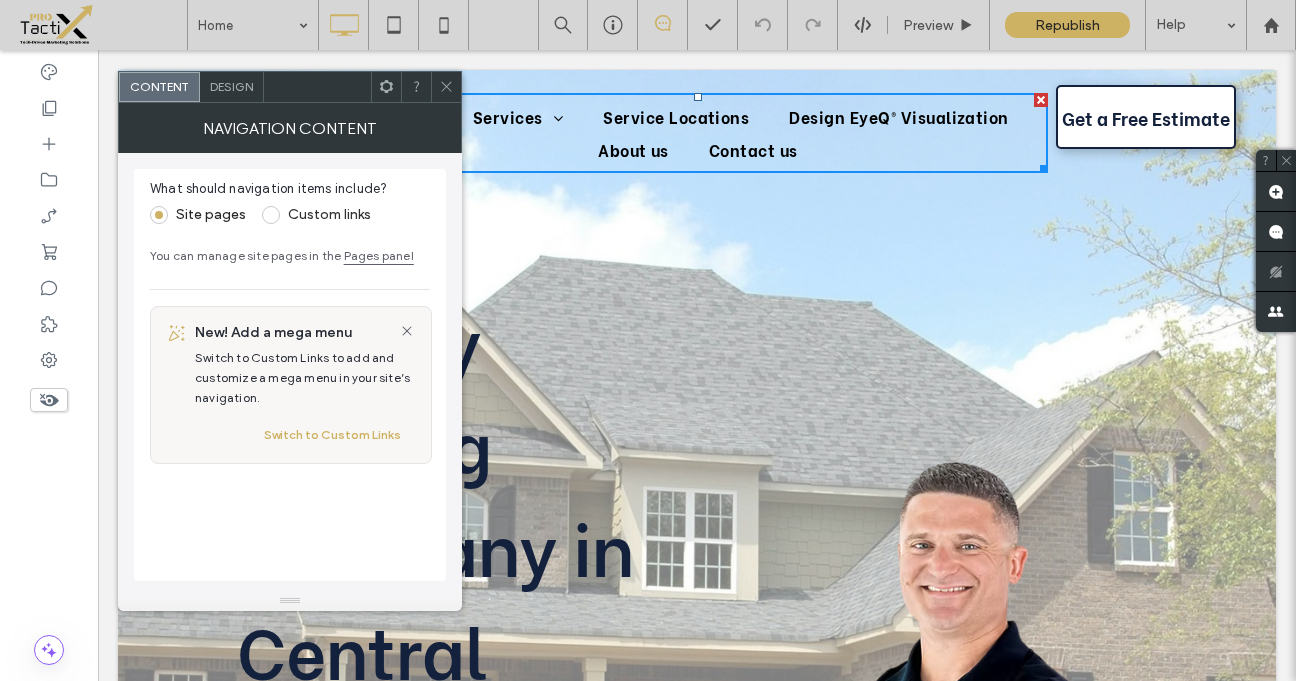 click 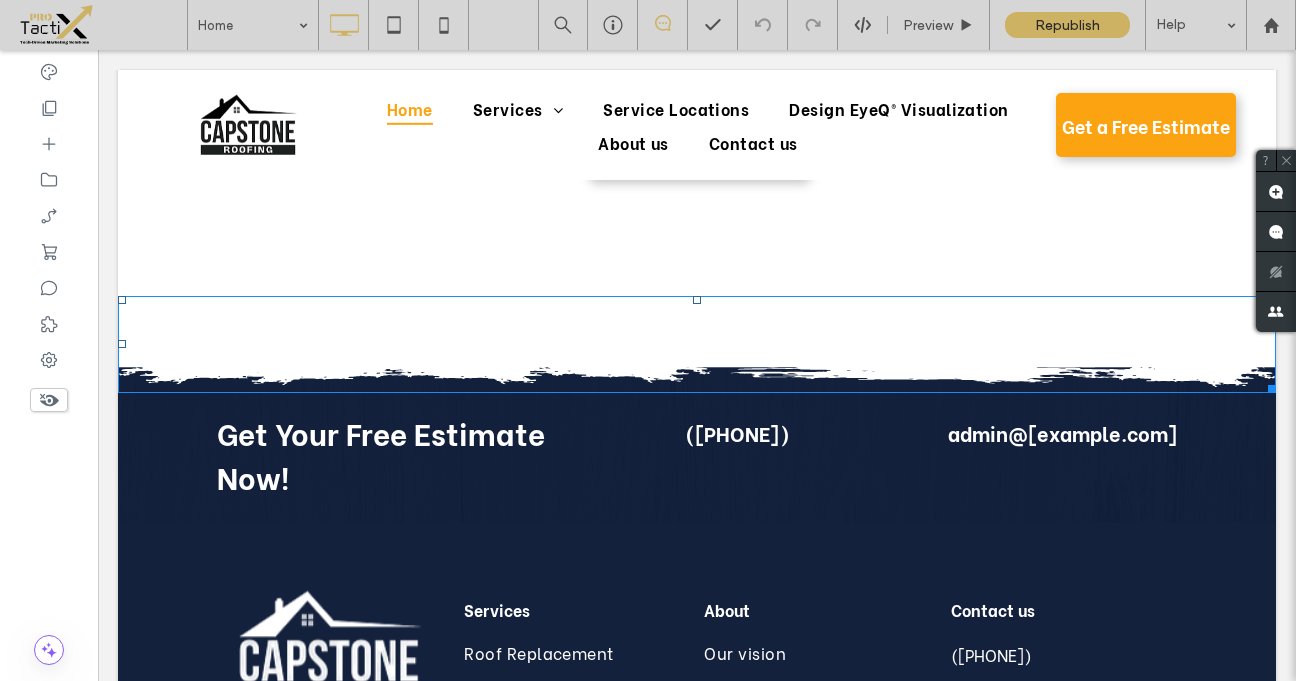 scroll, scrollTop: 5642, scrollLeft: 0, axis: vertical 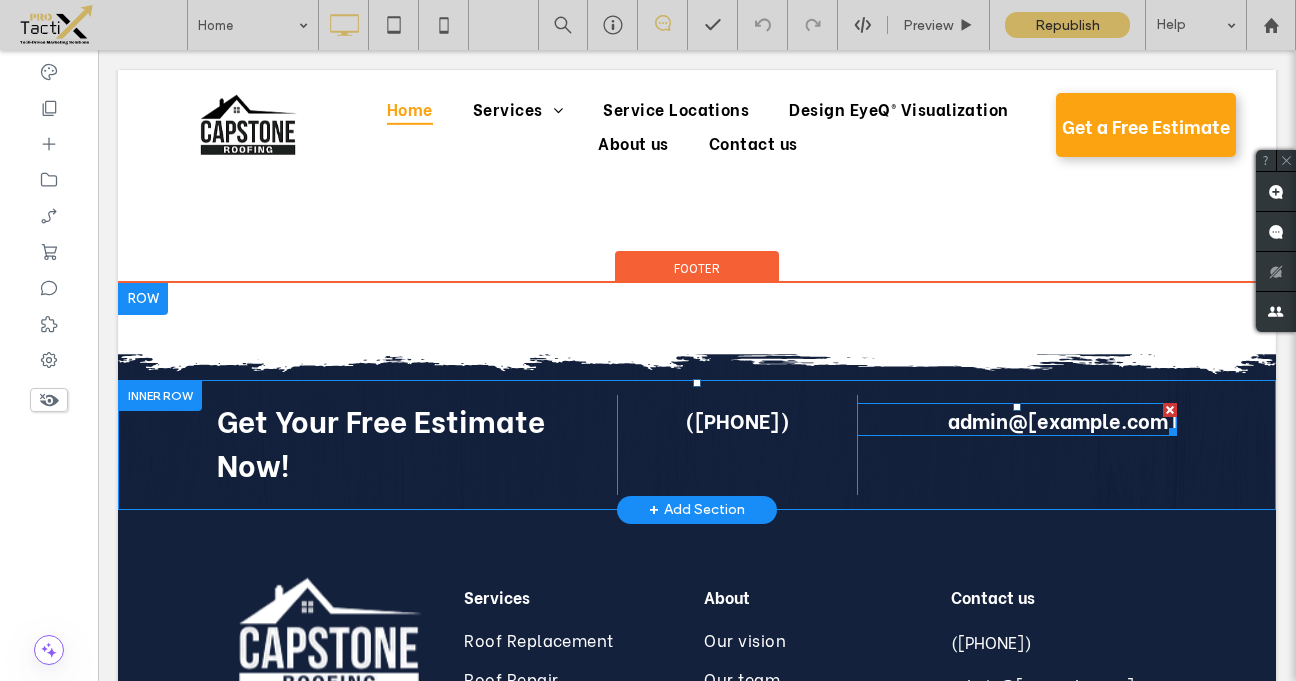 click on "admin@[example.com]" at bounding box center [1062, 419] 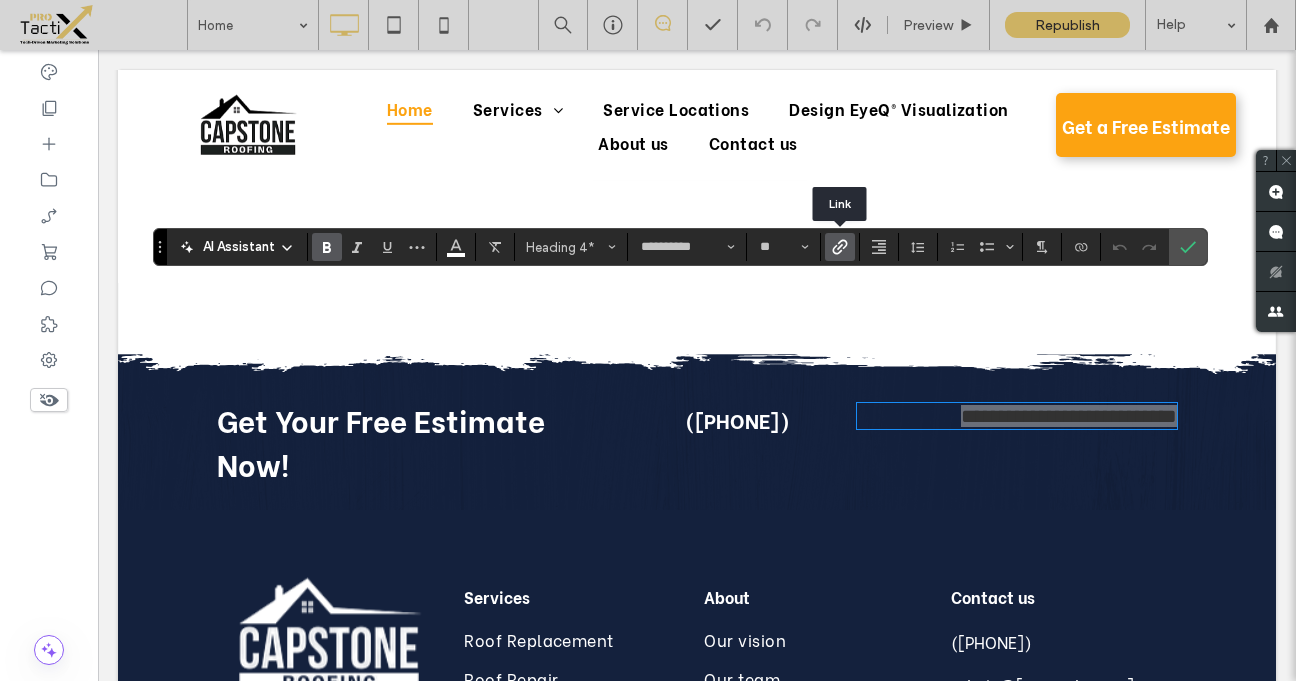 click 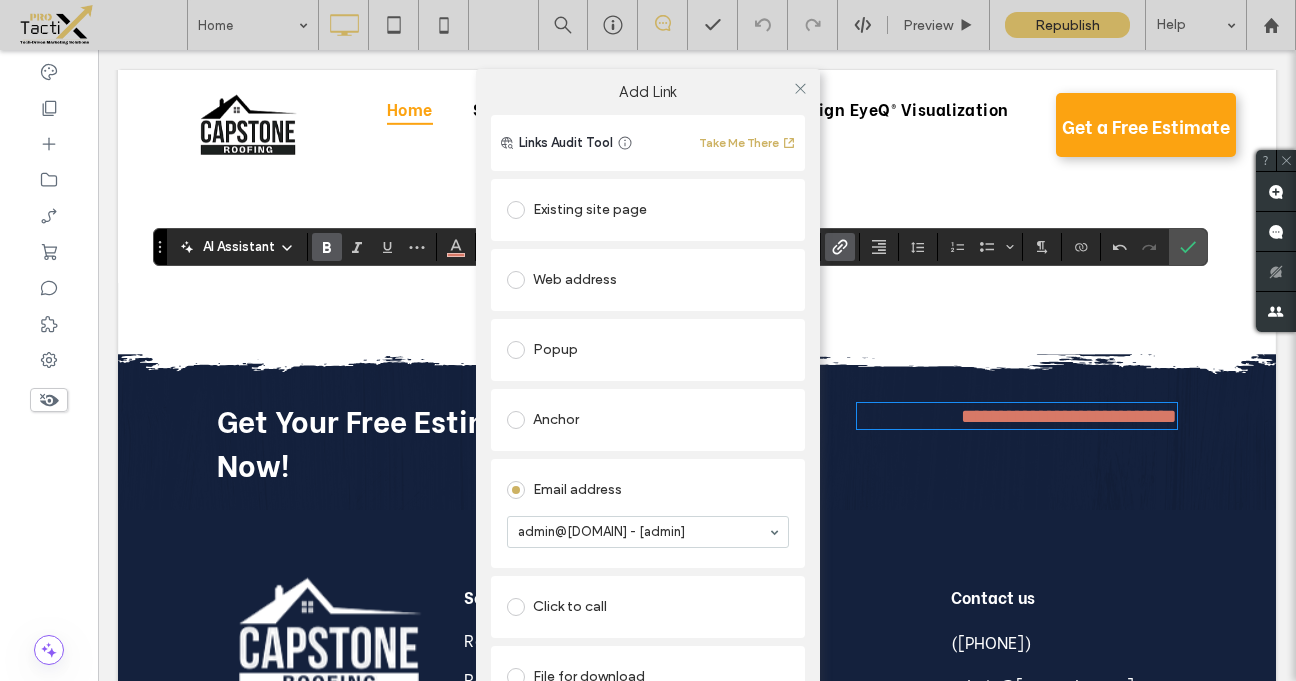 click on "Anchor" at bounding box center (648, 420) 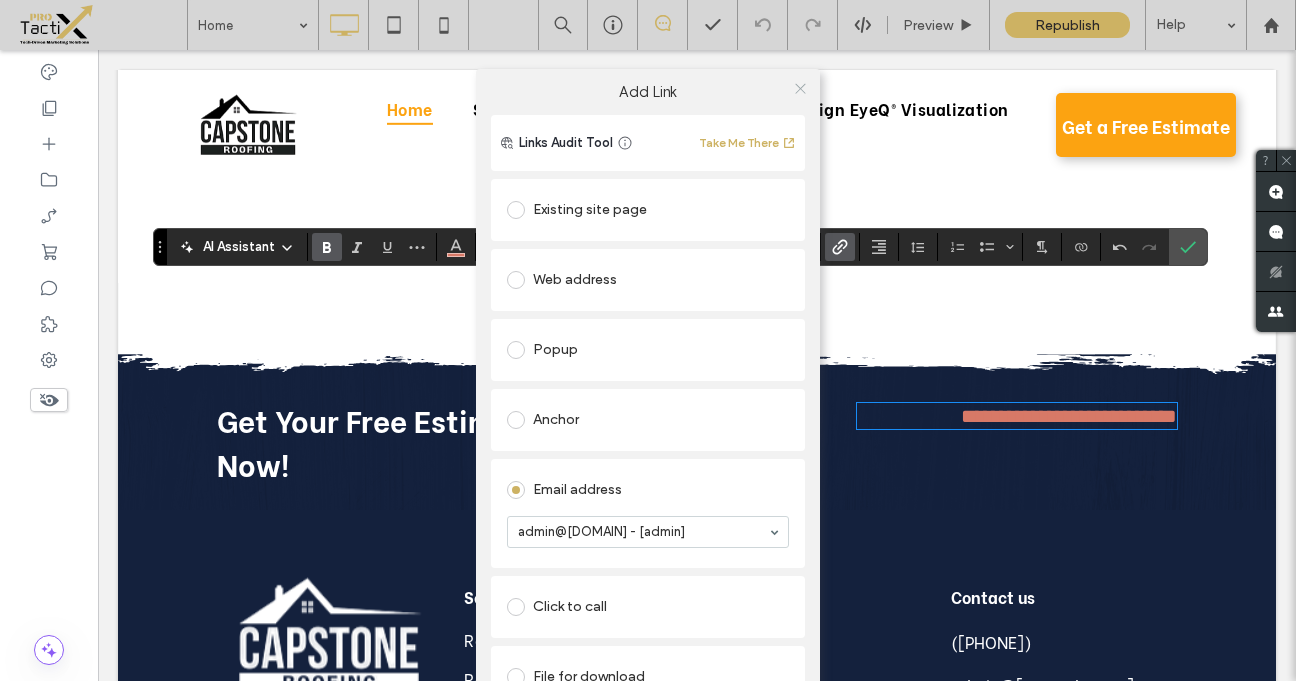 click 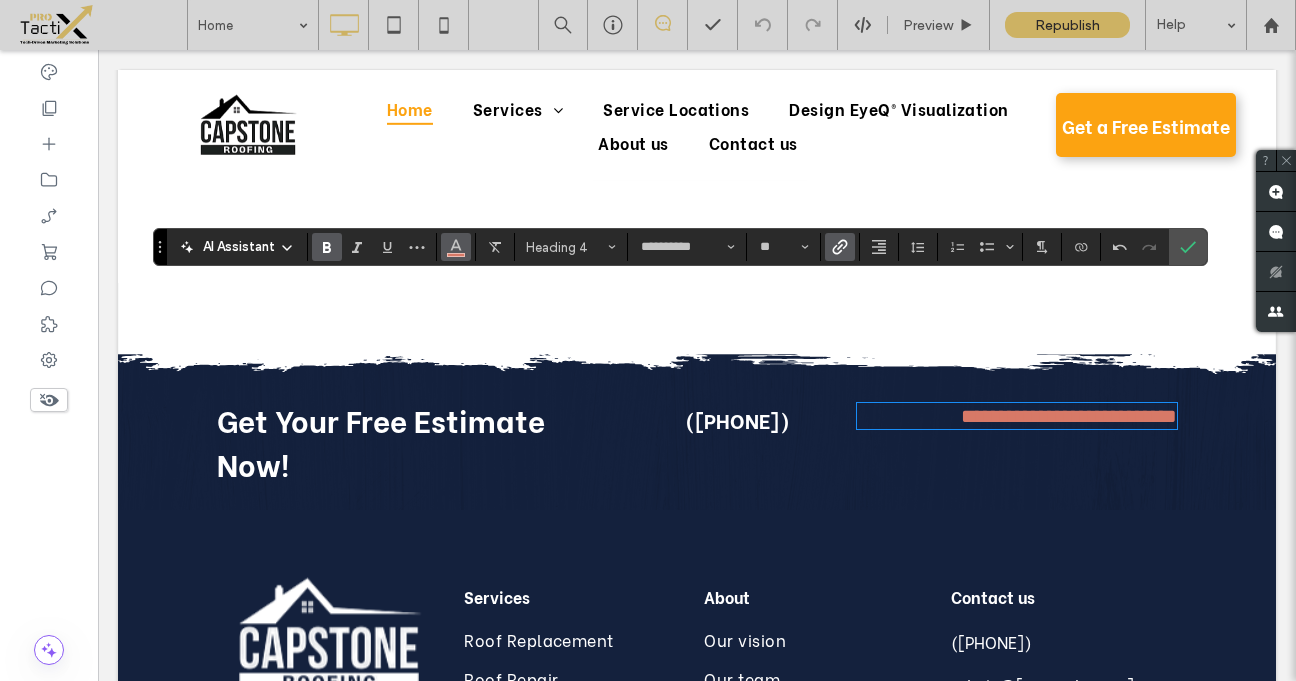 click at bounding box center [456, 247] 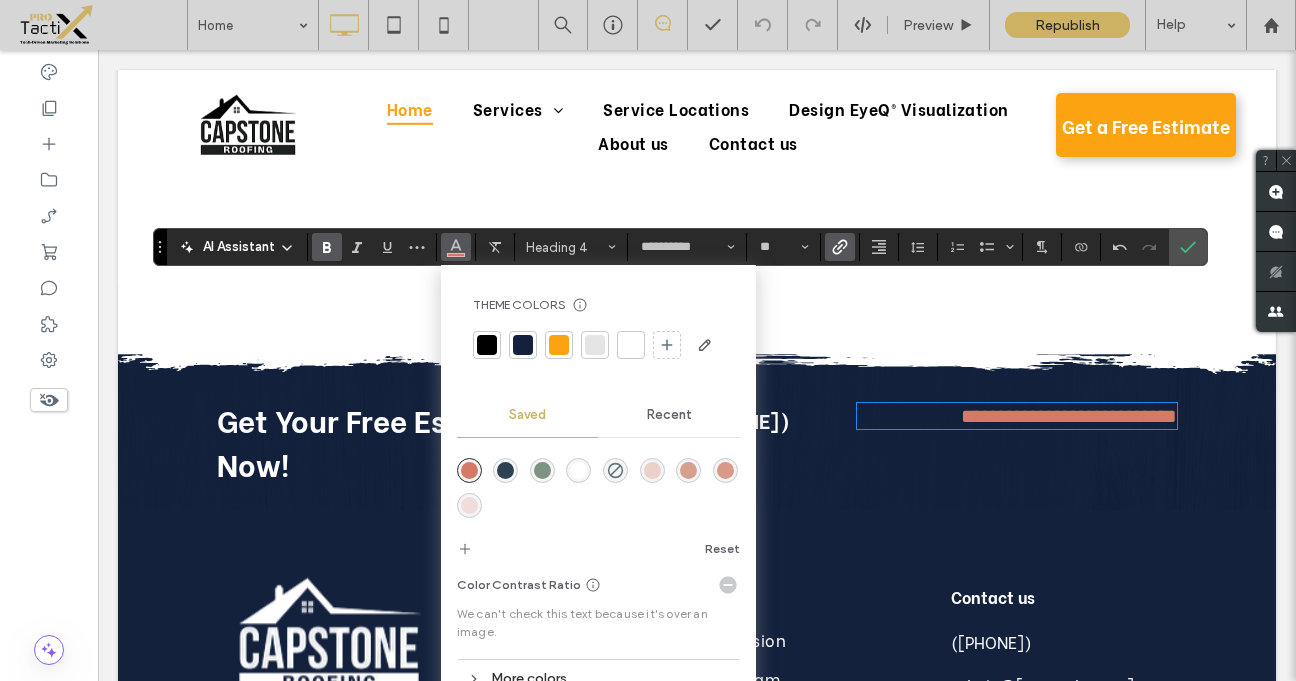 click at bounding box center (631, 345) 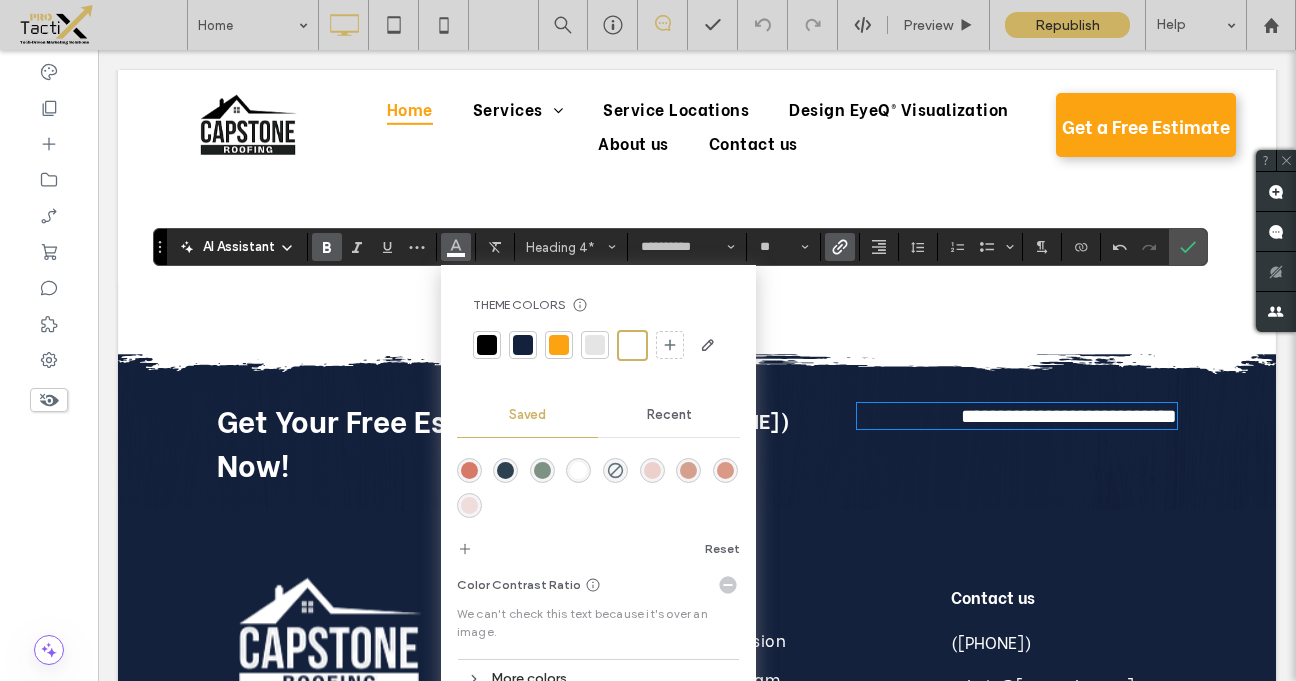 click on "**********" at bounding box center (697, 445) 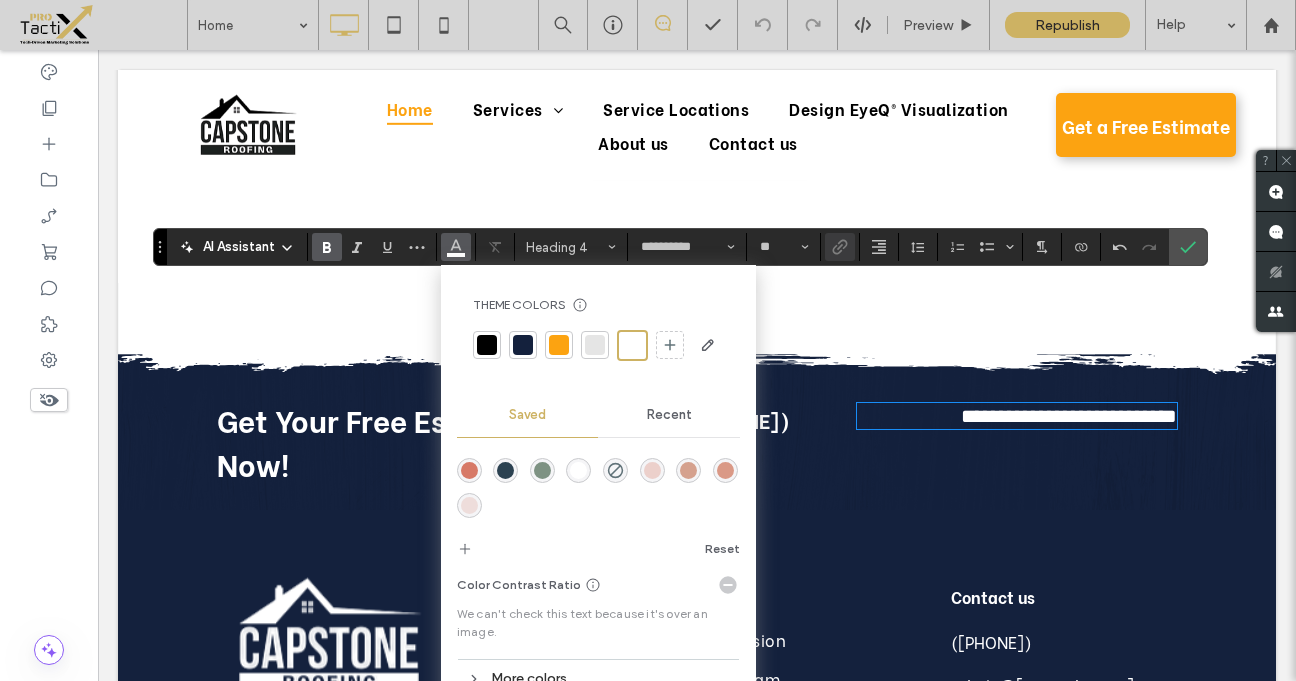 click on "([PHONE])" at bounding box center (737, 419) 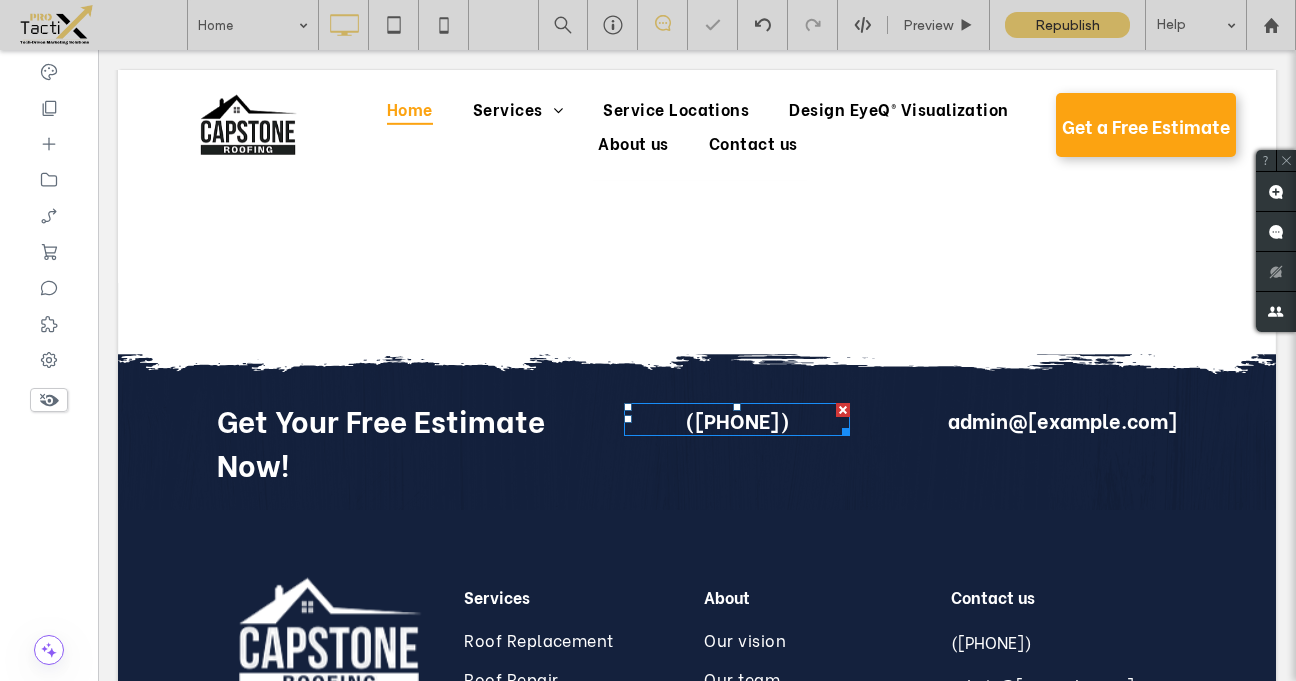 click on "([PHONE])" at bounding box center (737, 419) 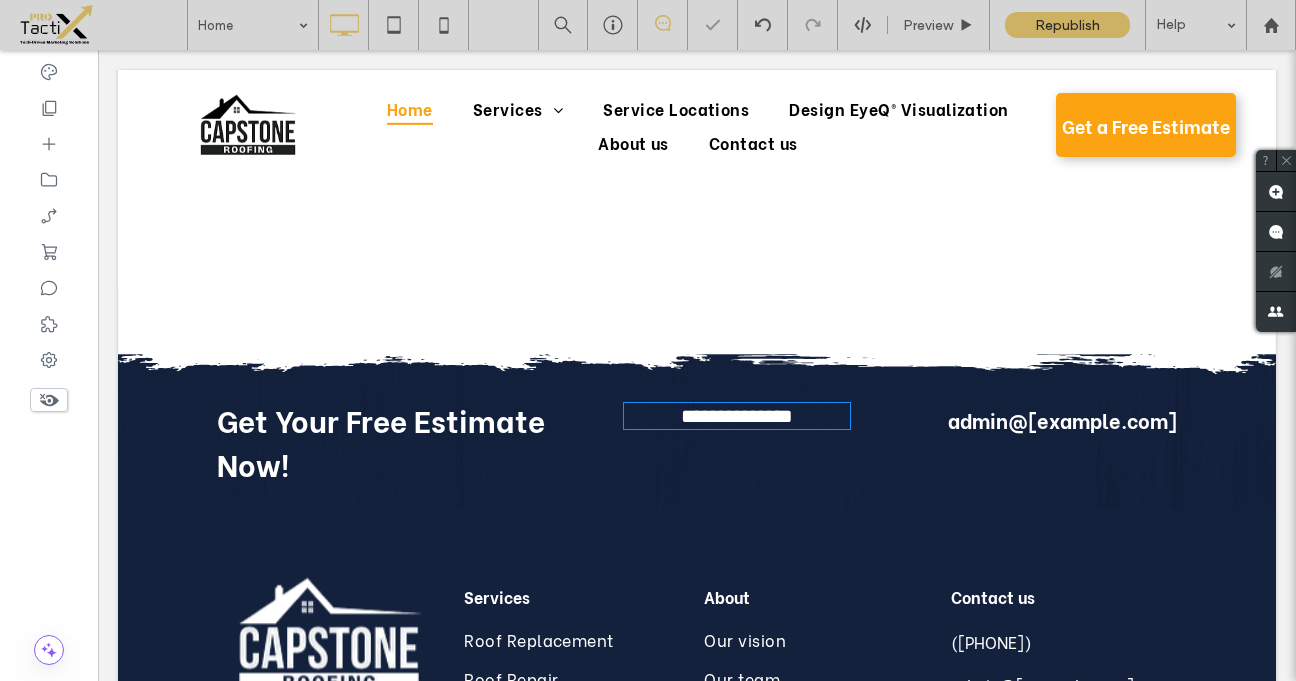 click on "**********" at bounding box center [737, 416] 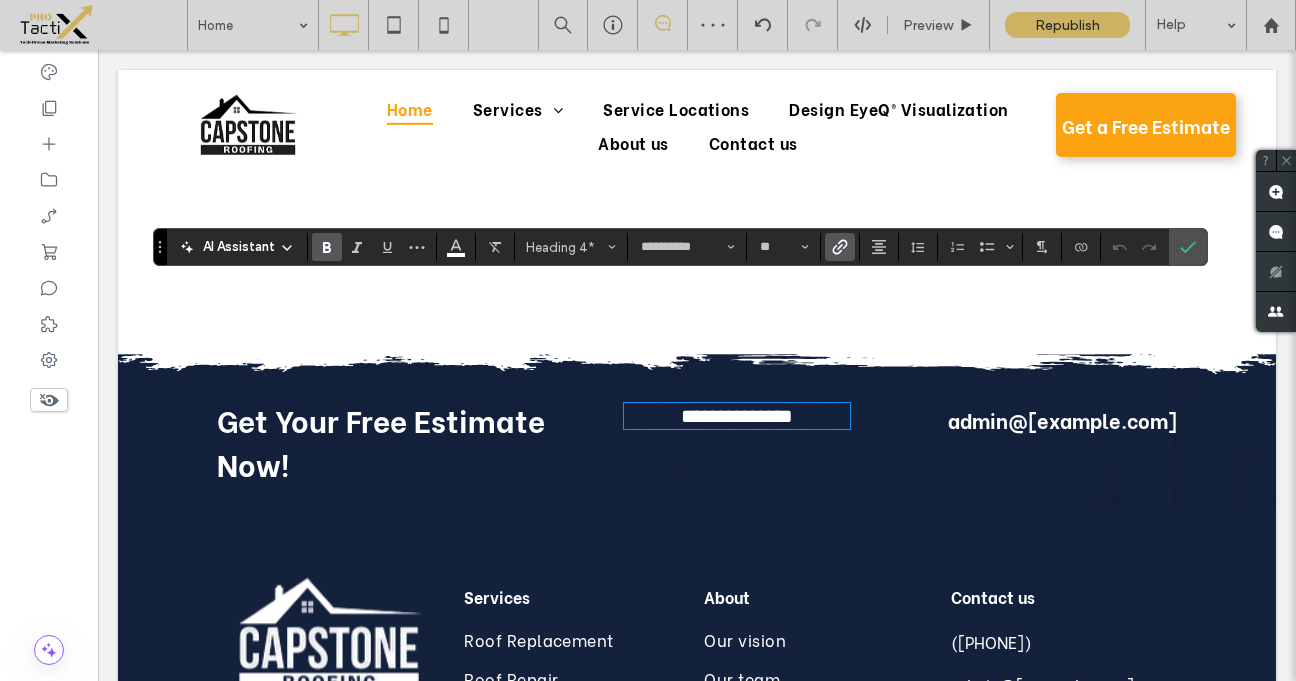 click 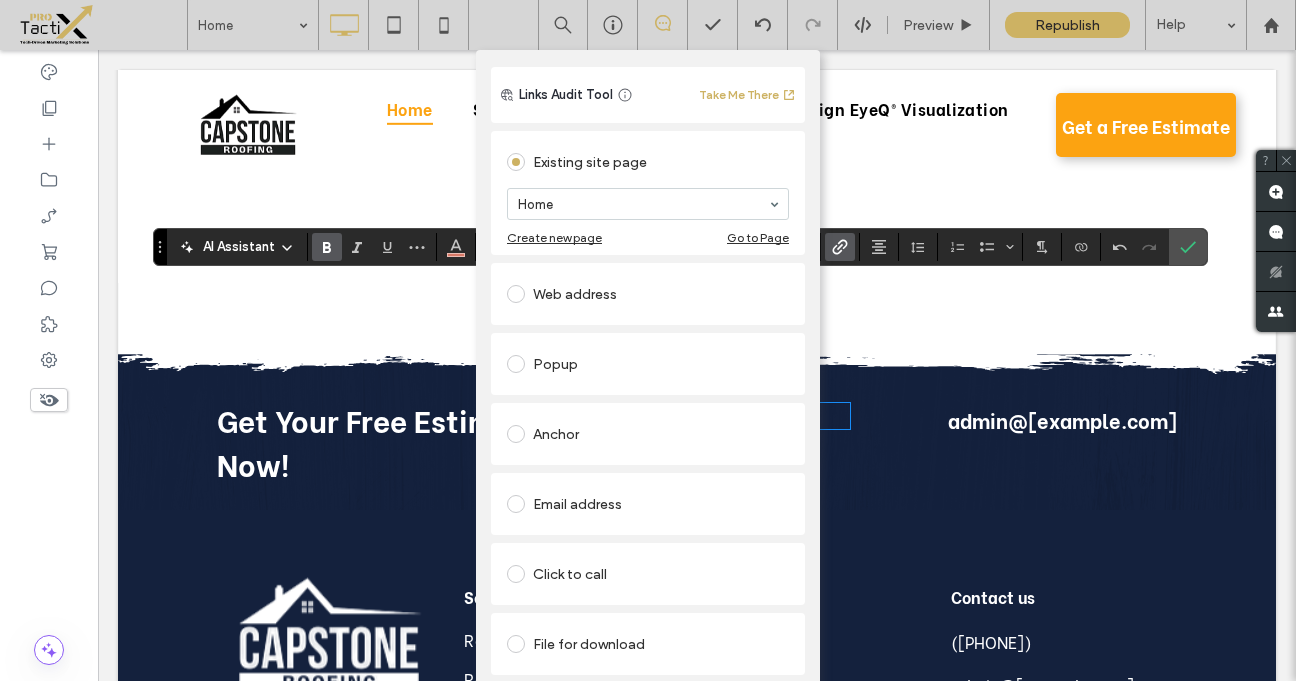 click on "Click to call" at bounding box center [648, 574] 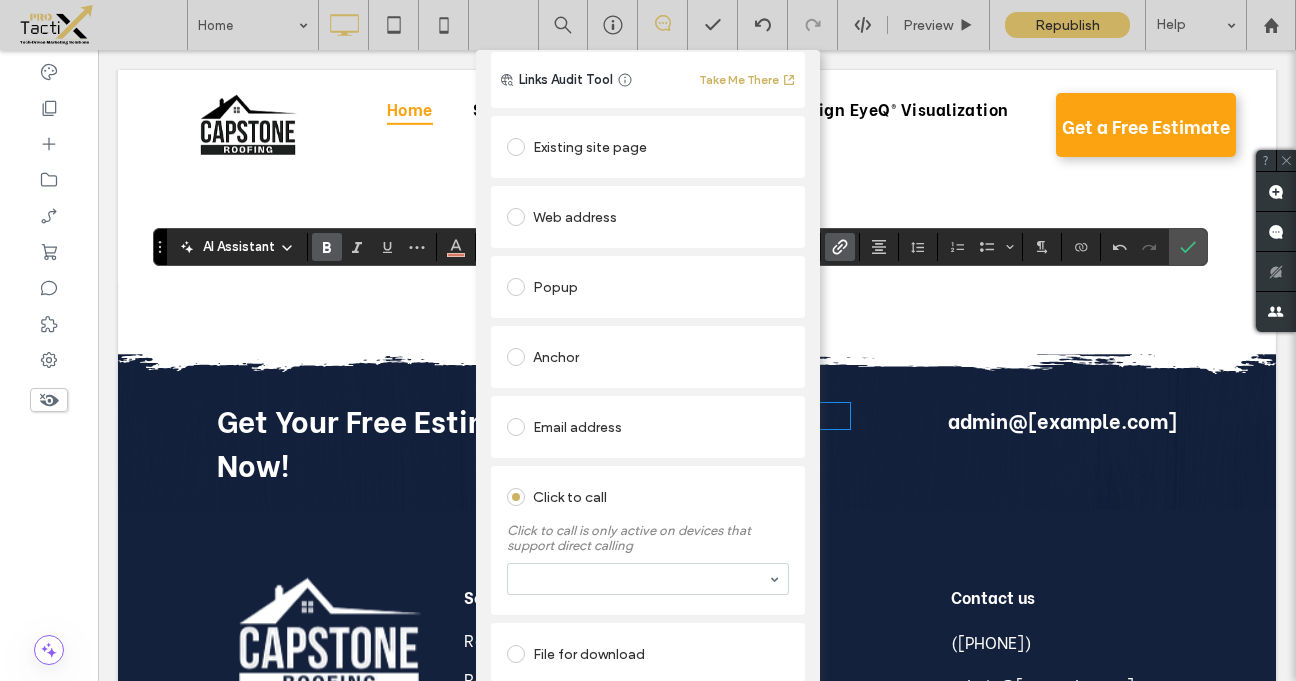 scroll, scrollTop: 56, scrollLeft: 0, axis: vertical 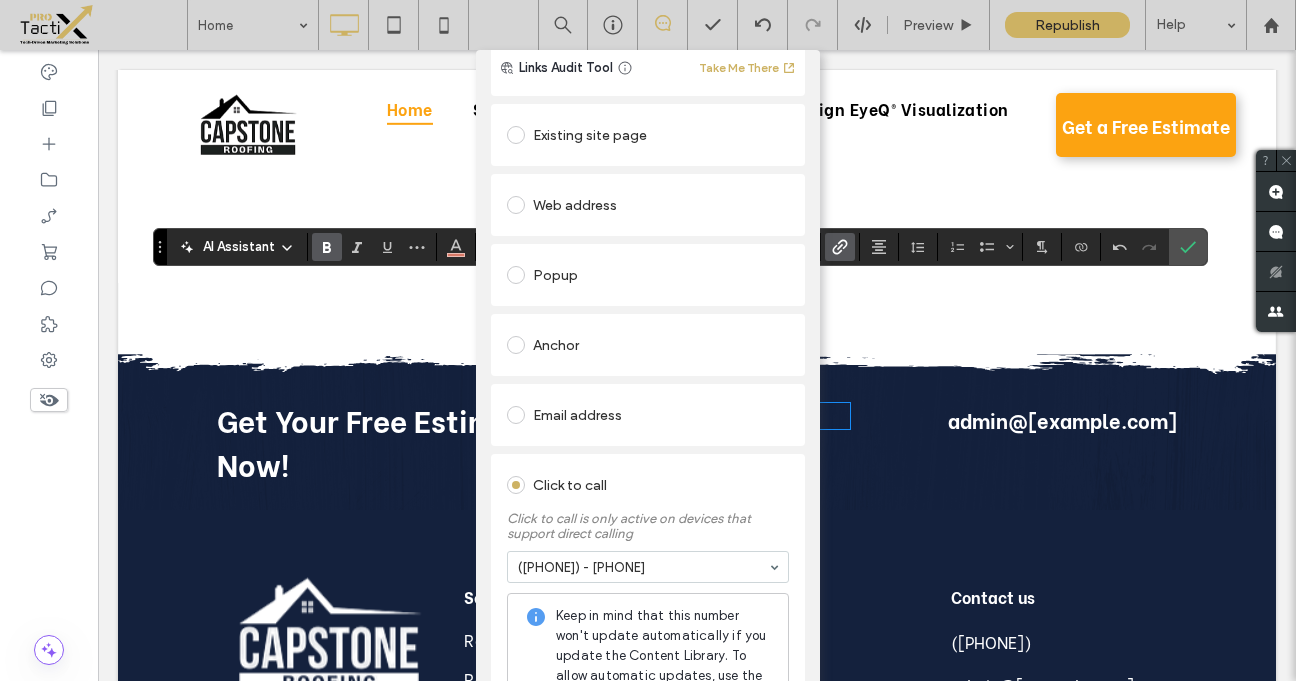 click on "Click to call" at bounding box center [648, 485] 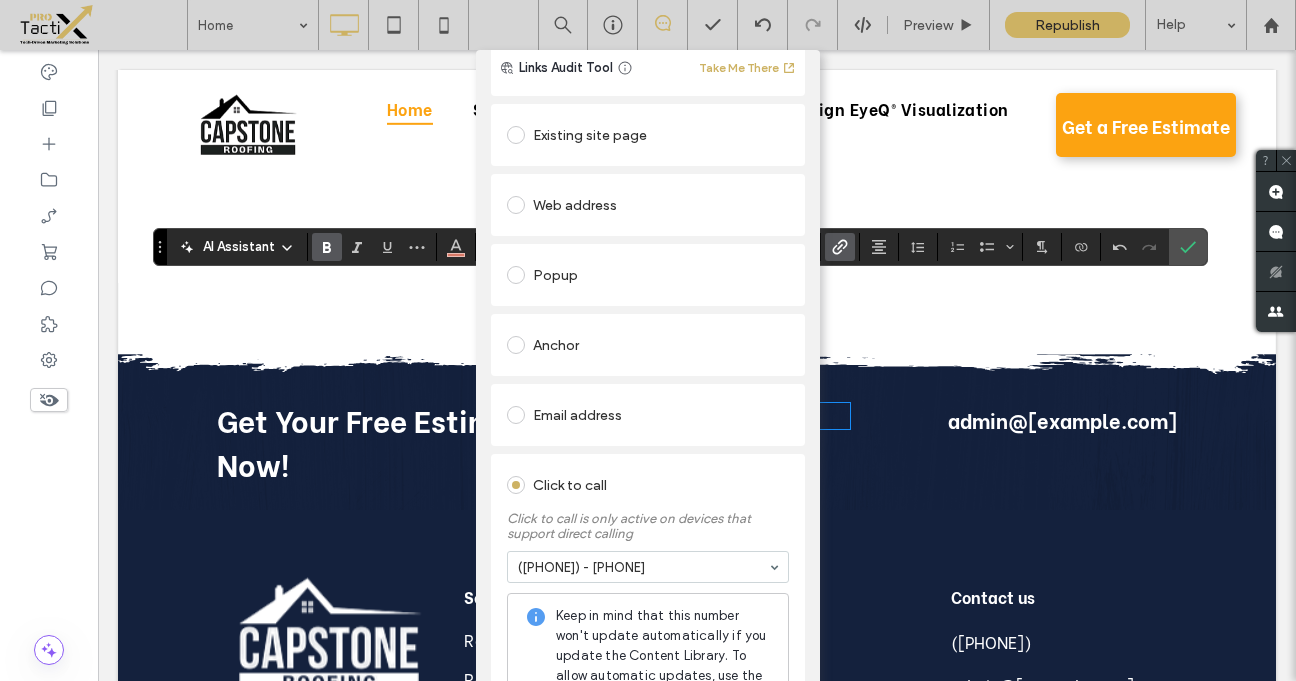 scroll, scrollTop: 0, scrollLeft: 0, axis: both 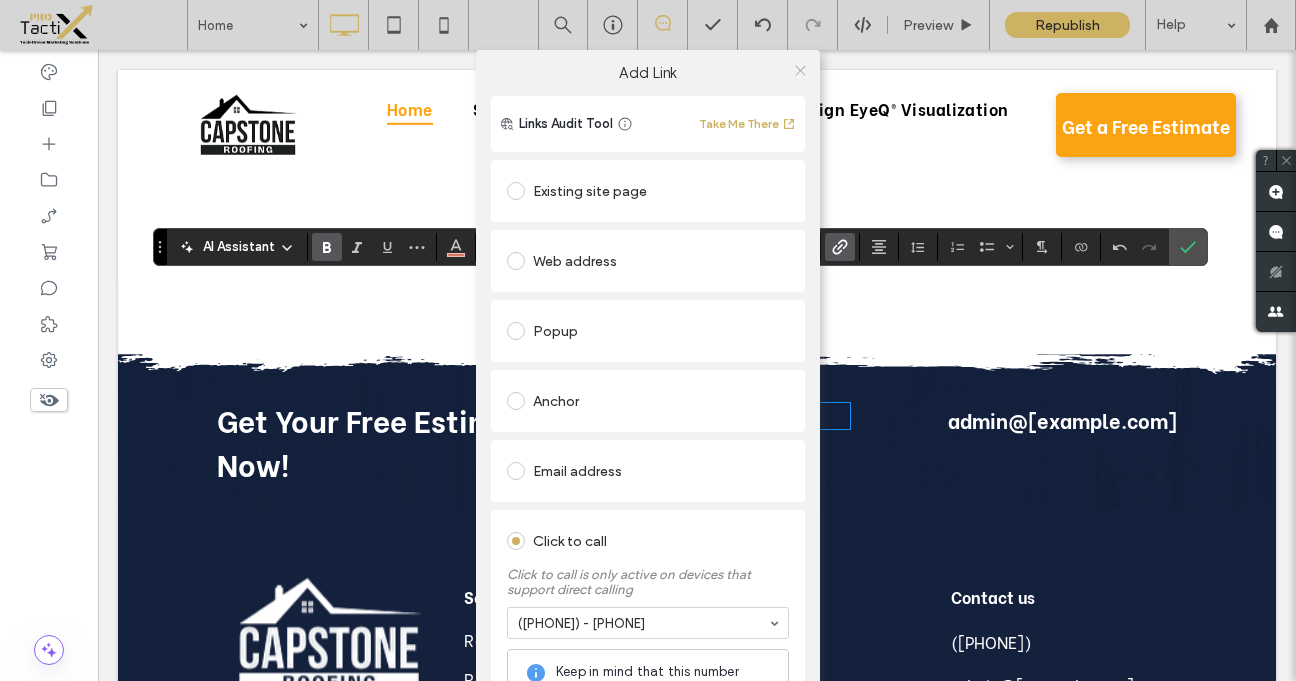 click 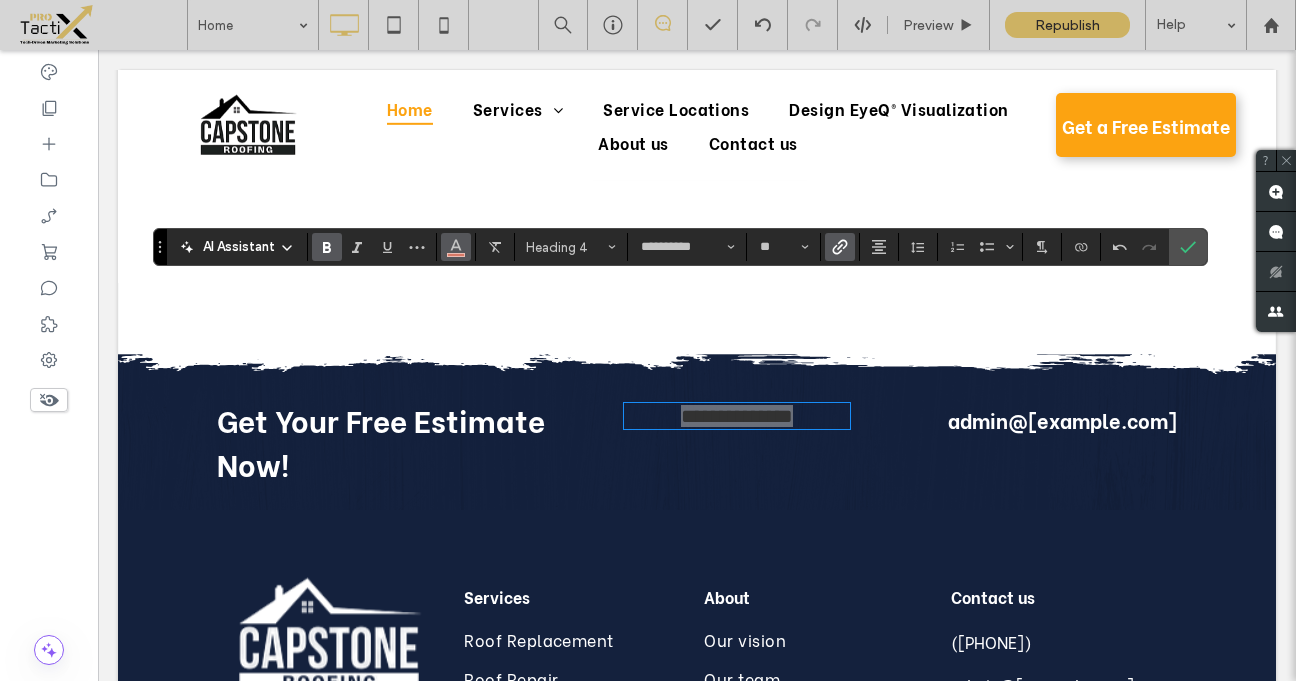 click 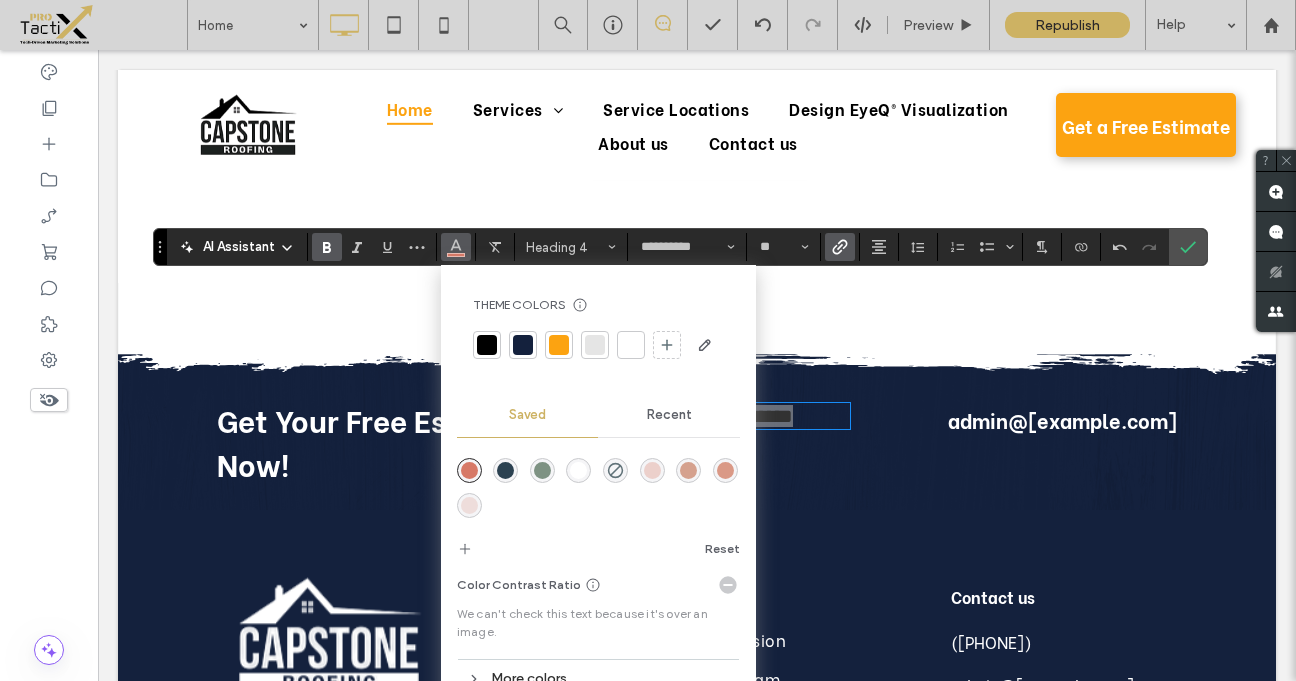 click at bounding box center [631, 345] 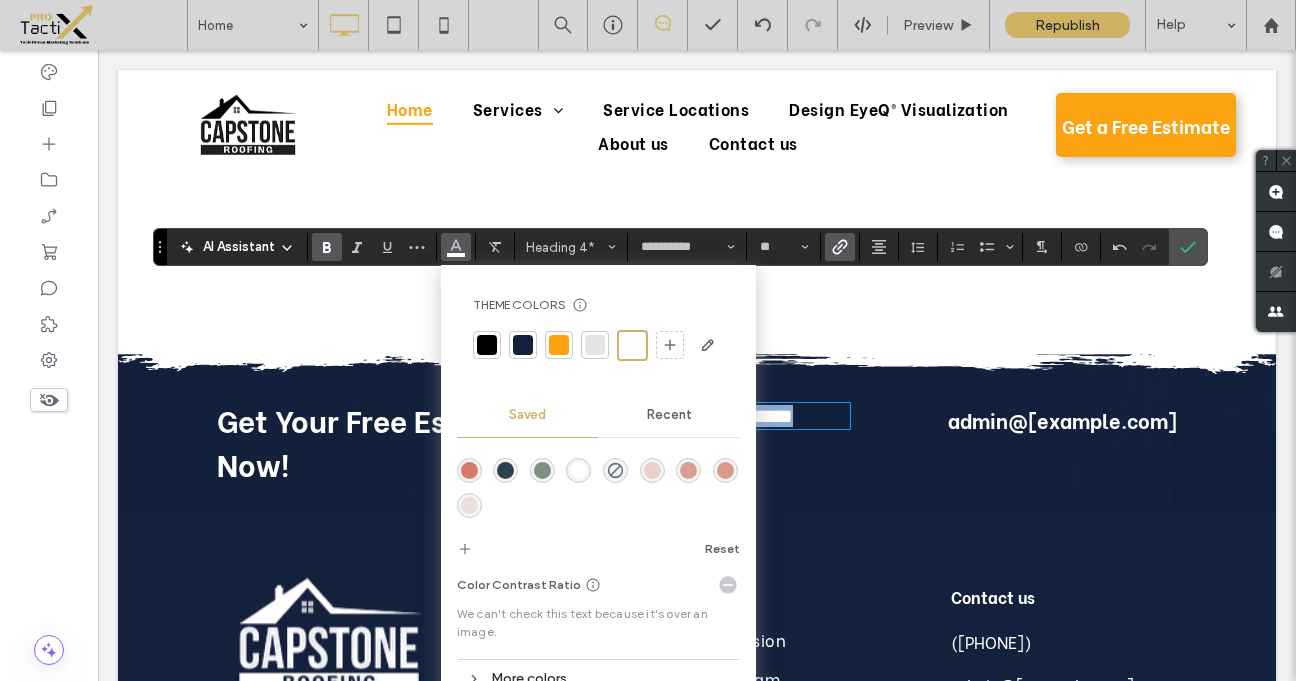 click on "**********" at bounding box center [697, 445] 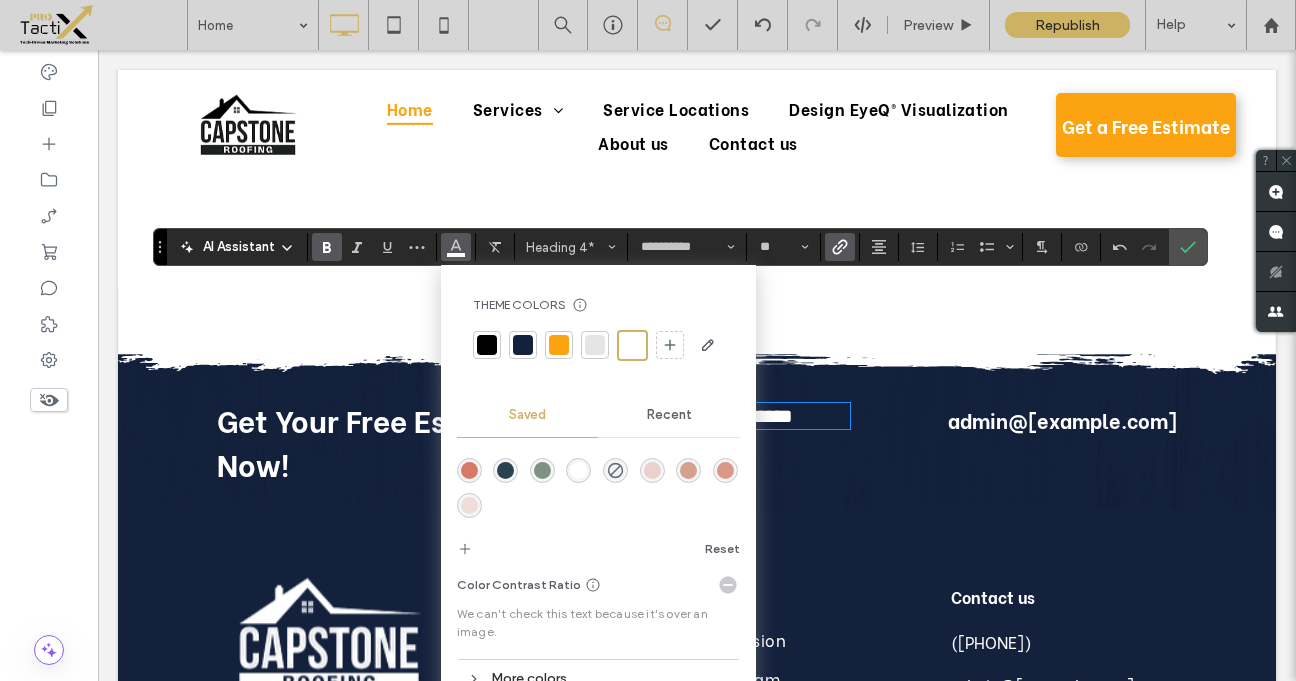 scroll, scrollTop: 5634, scrollLeft: 0, axis: vertical 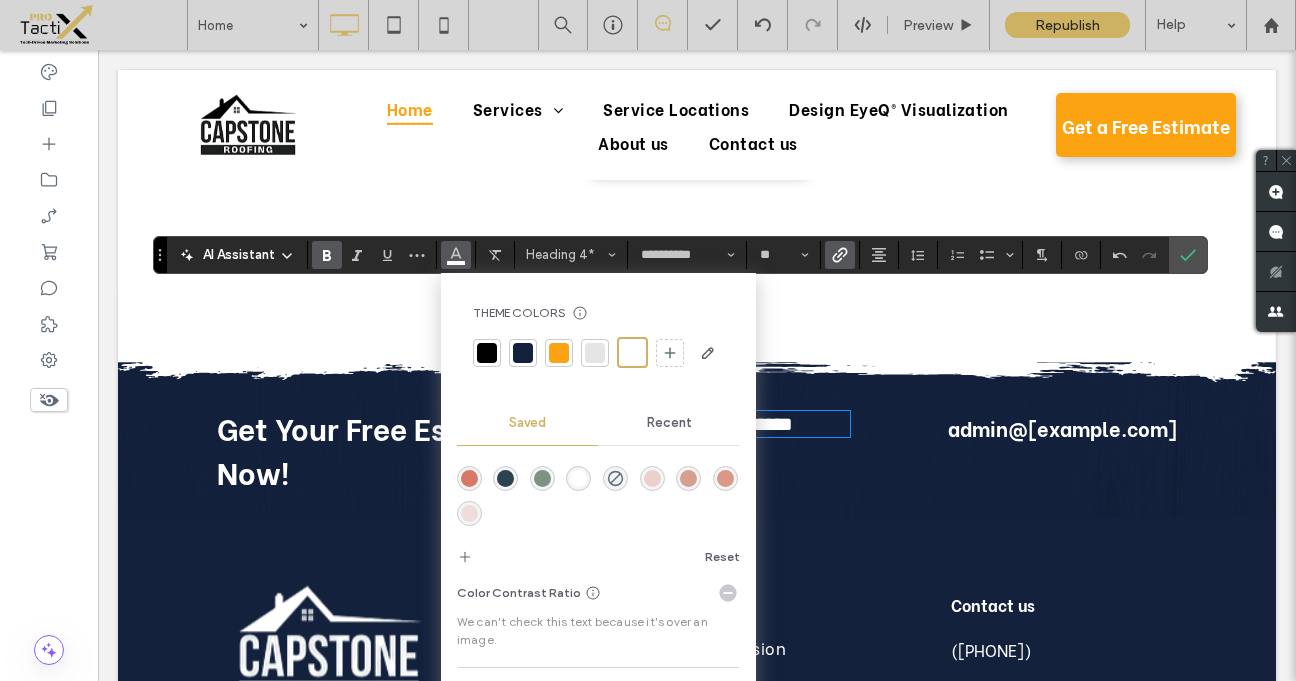 click on "([PHONE])" at bounding box center (991, 649) 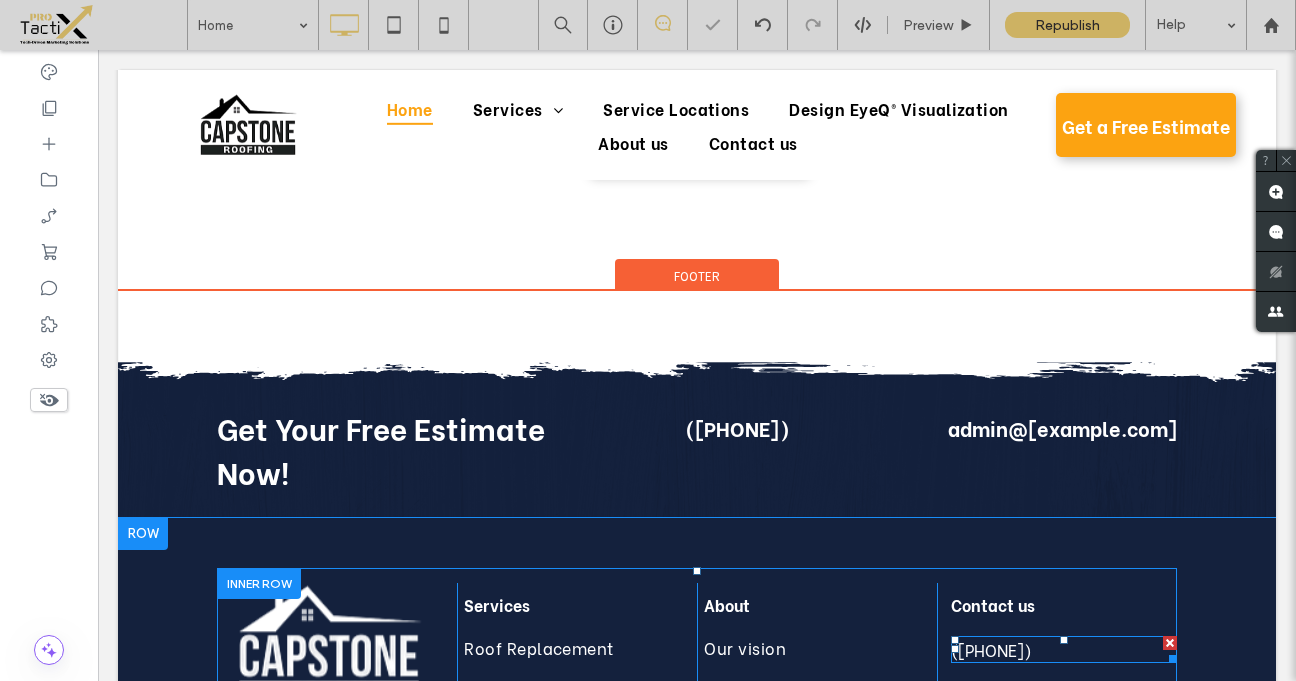 click on "([PHONE])" at bounding box center [991, 649] 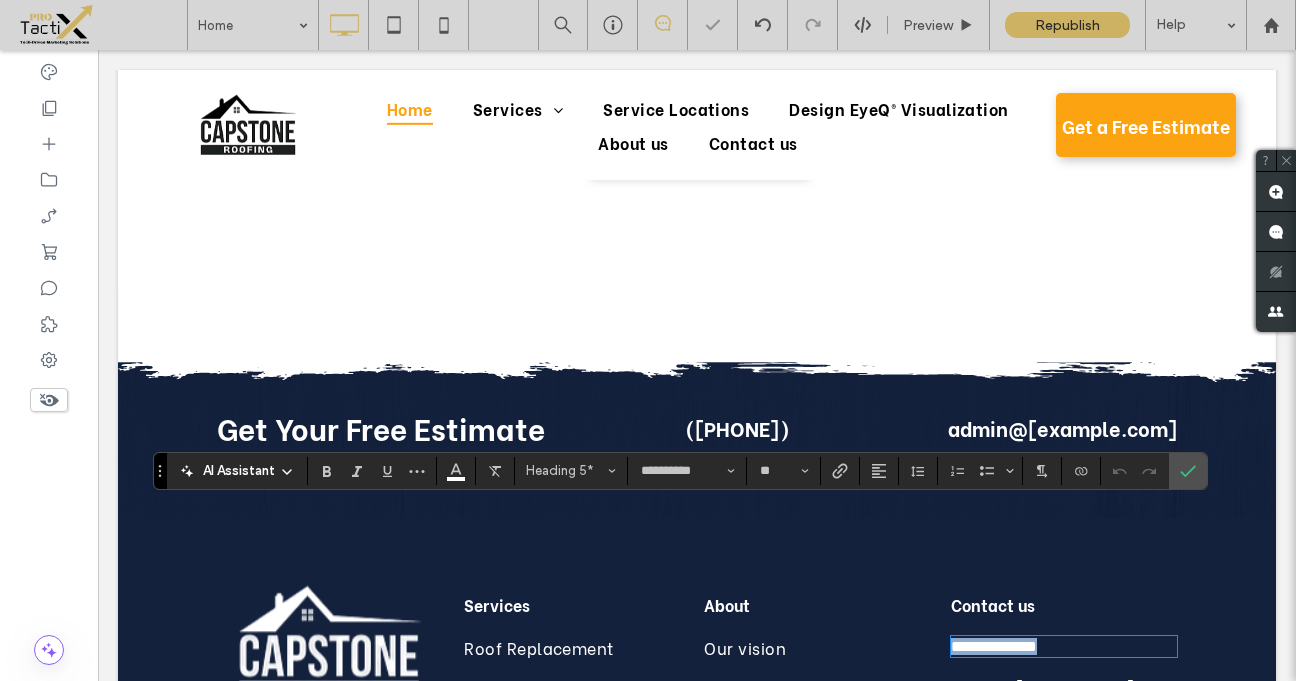 click on "**********" at bounding box center [994, 646] 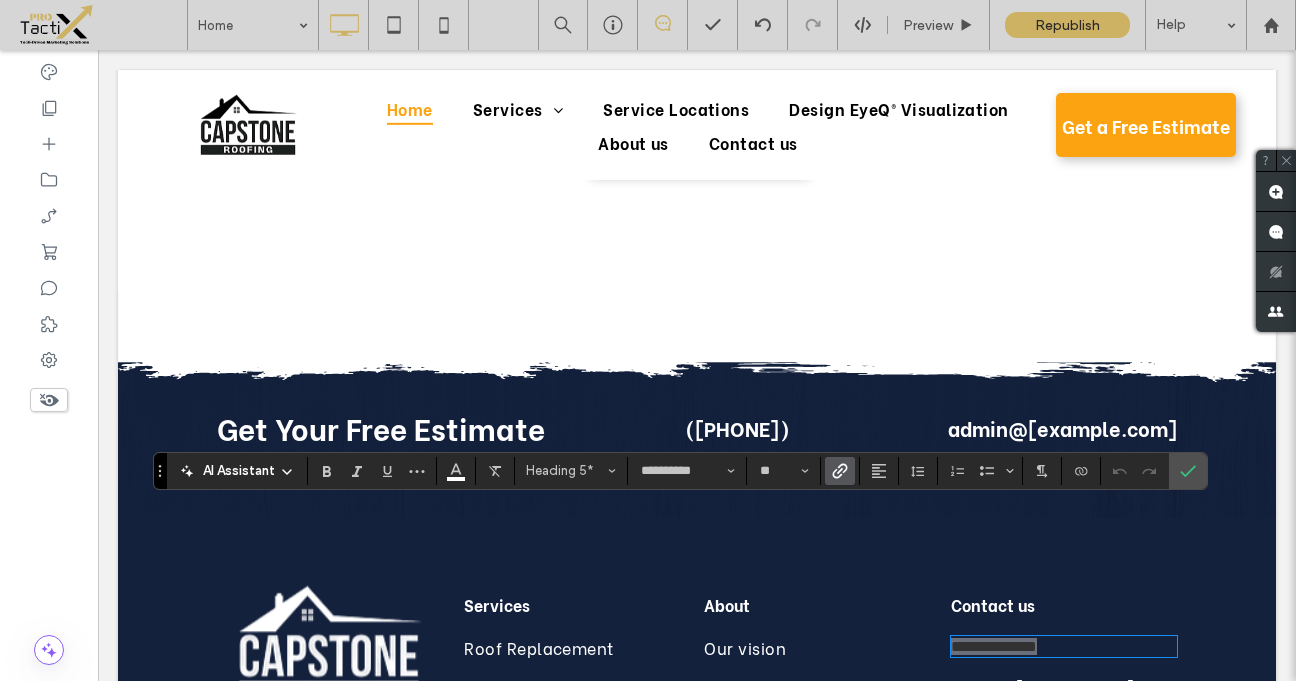 click 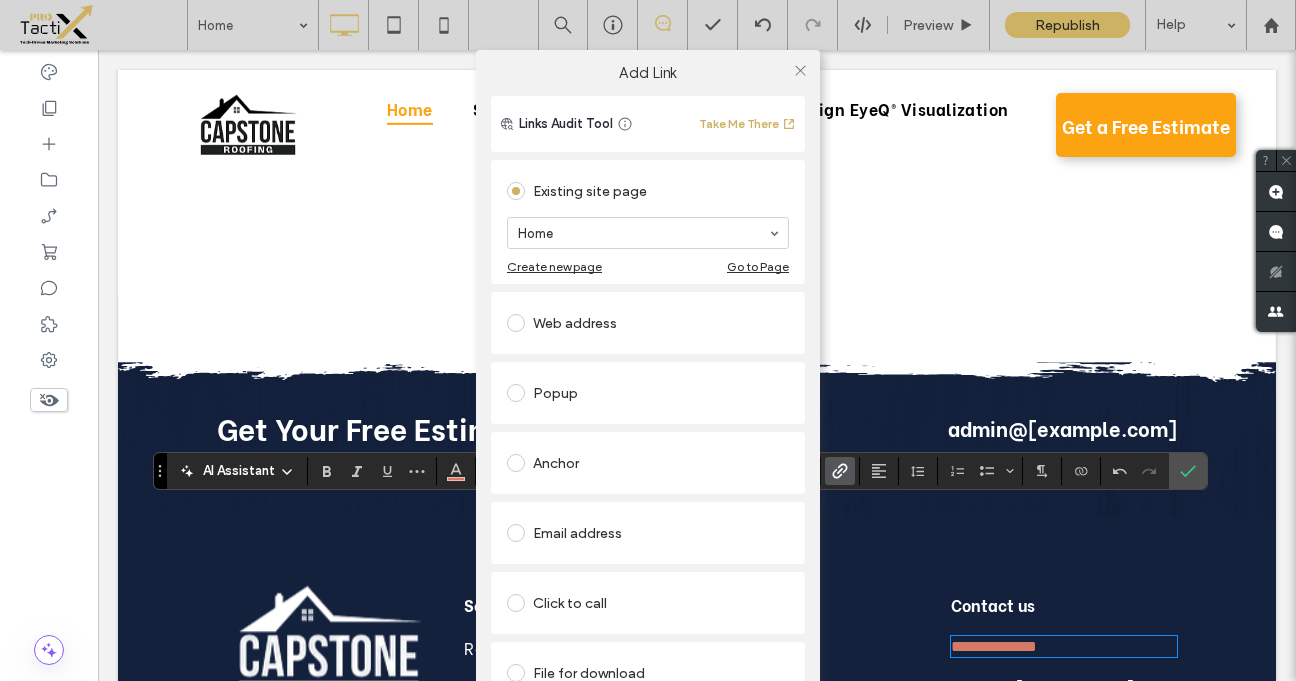 click on "Click to call" at bounding box center [648, 603] 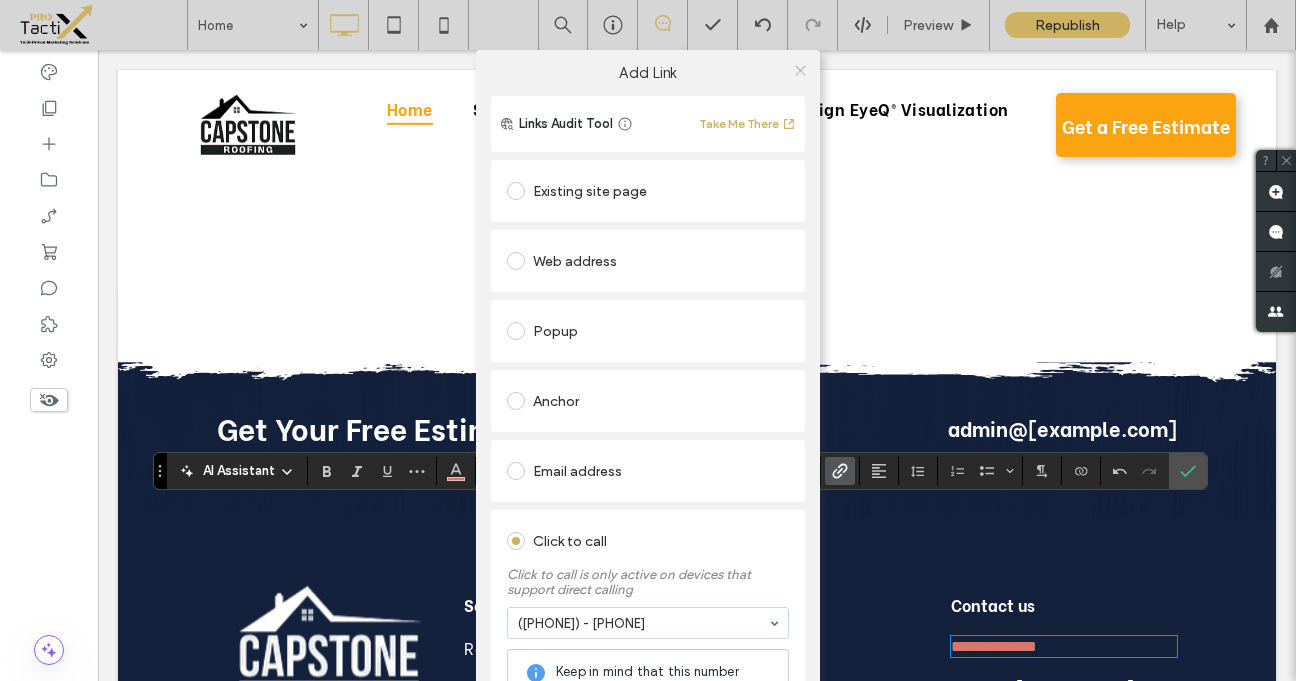 click 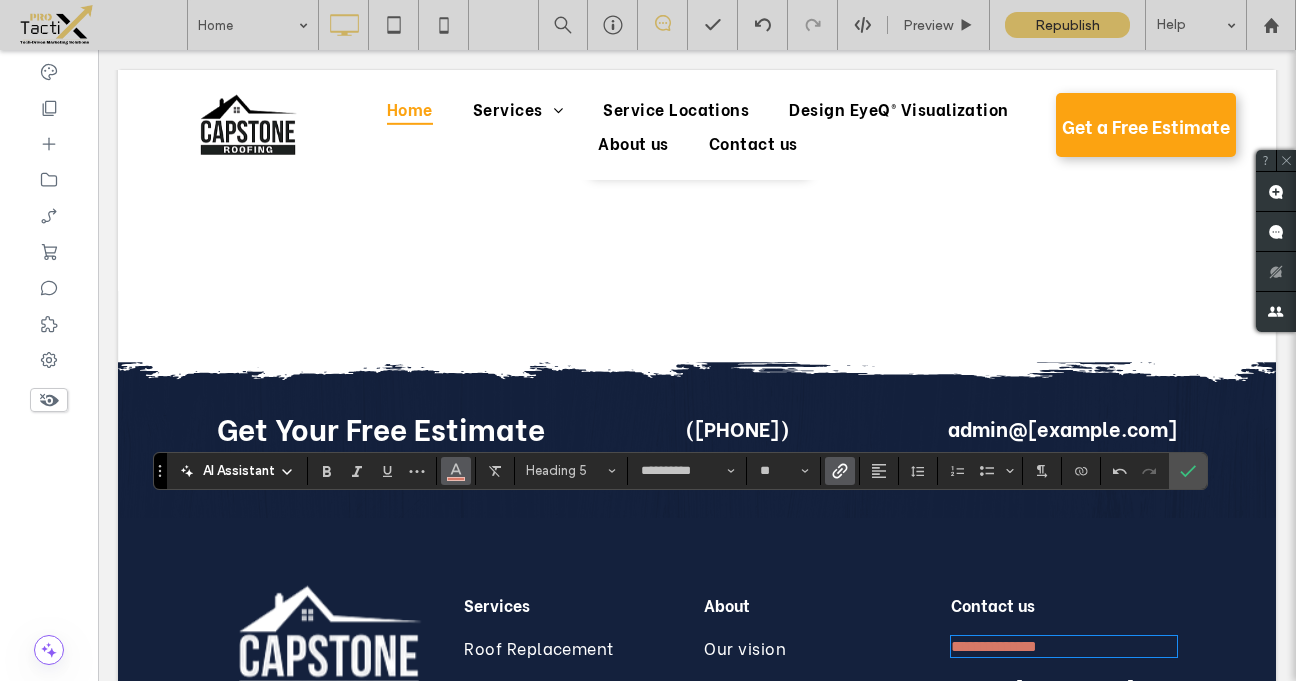 click 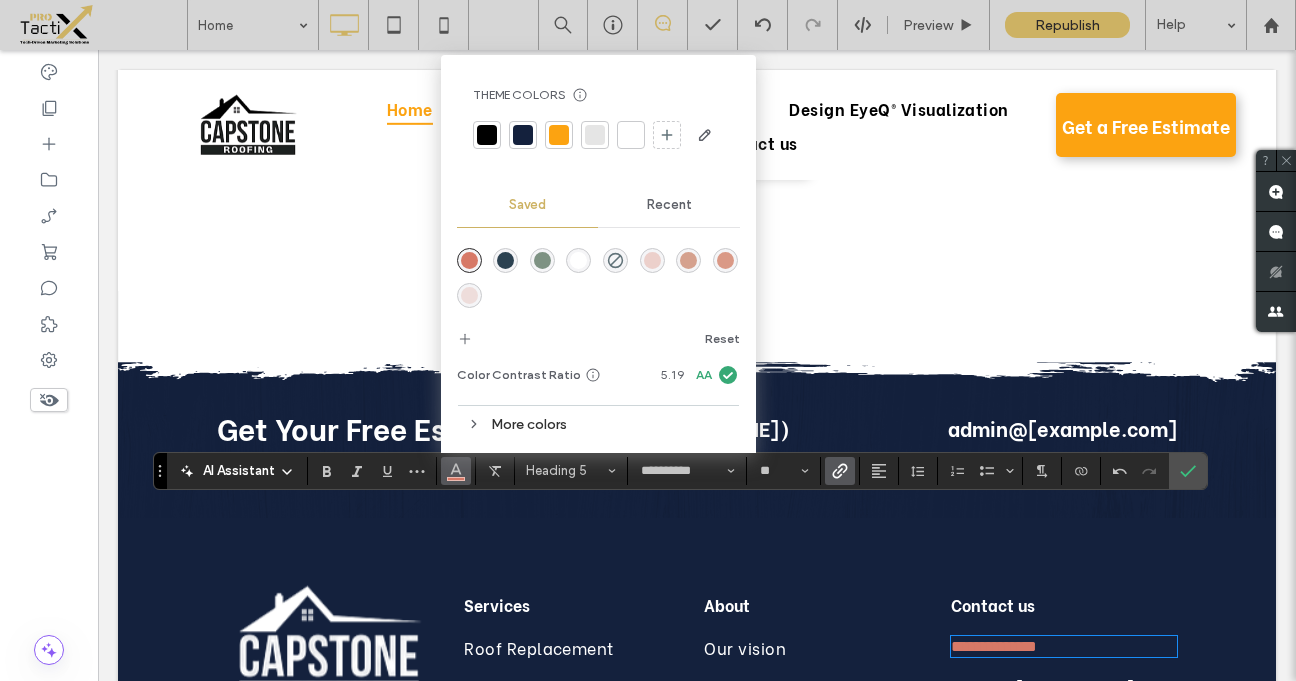 click at bounding box center [631, 135] 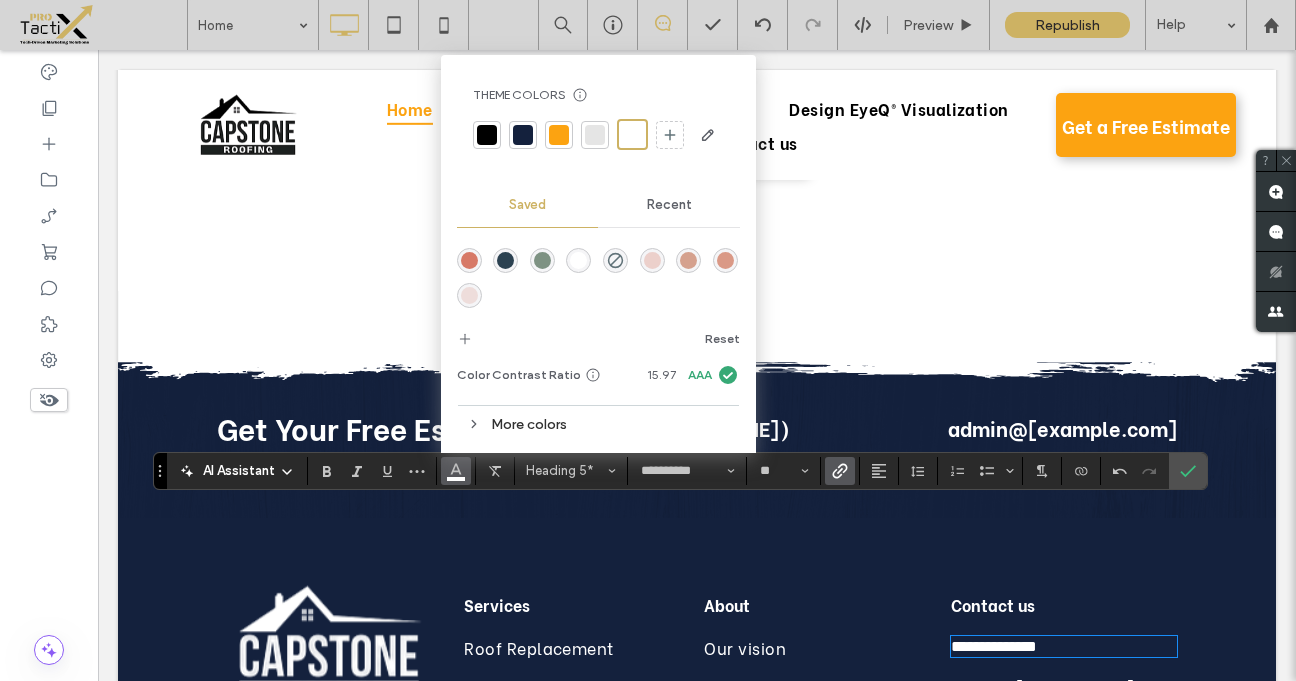 click on "admin@[example.com]" at bounding box center (1042, 686) 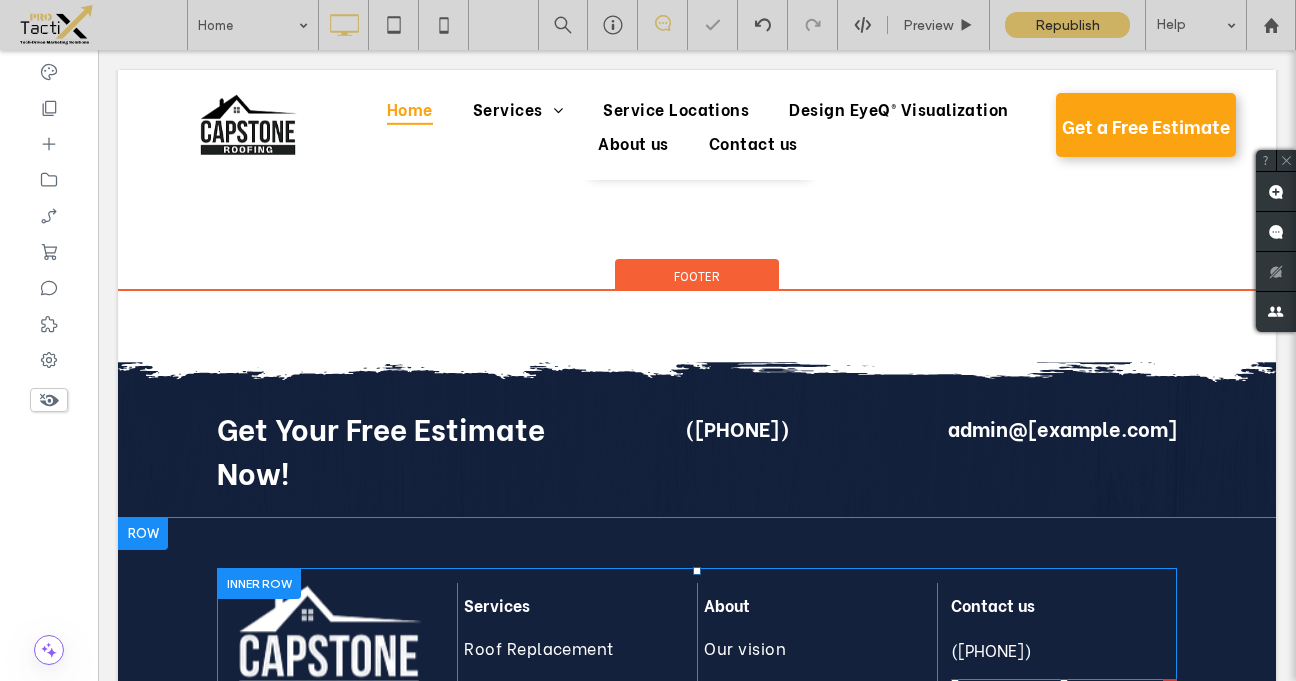 click on "admin@[example.com]" at bounding box center (1042, 692) 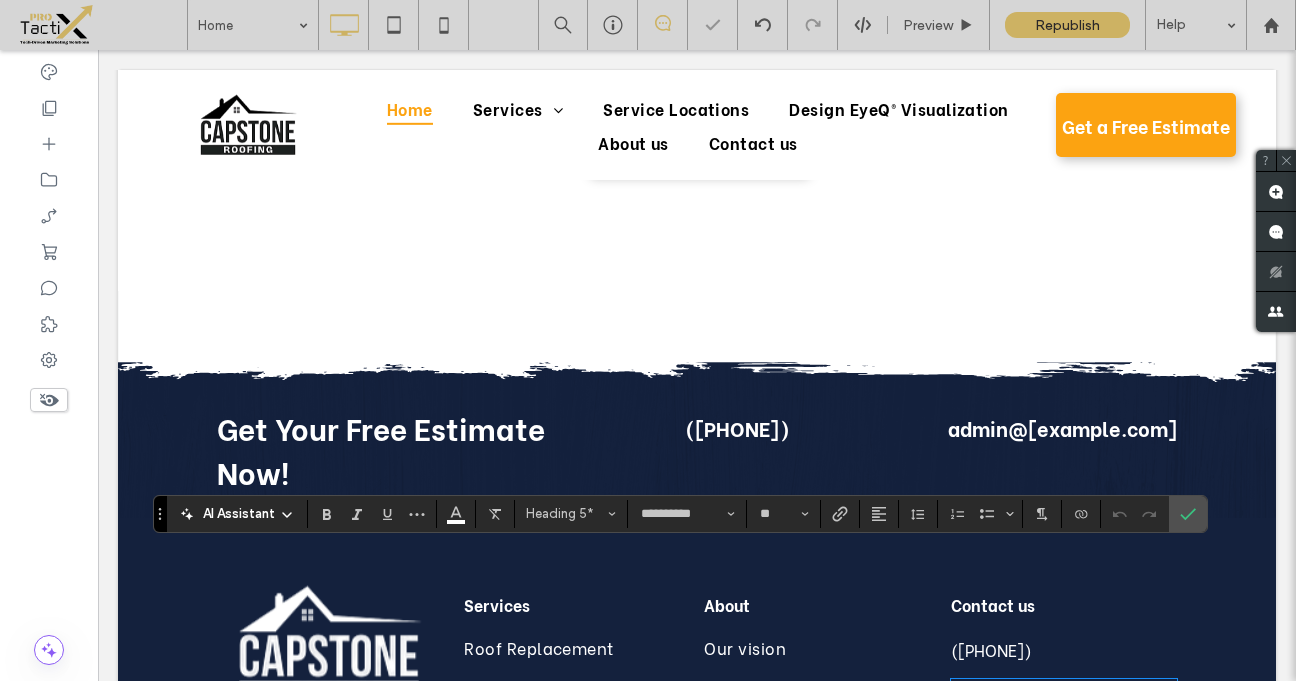 click on "**********" at bounding box center (1033, 689) 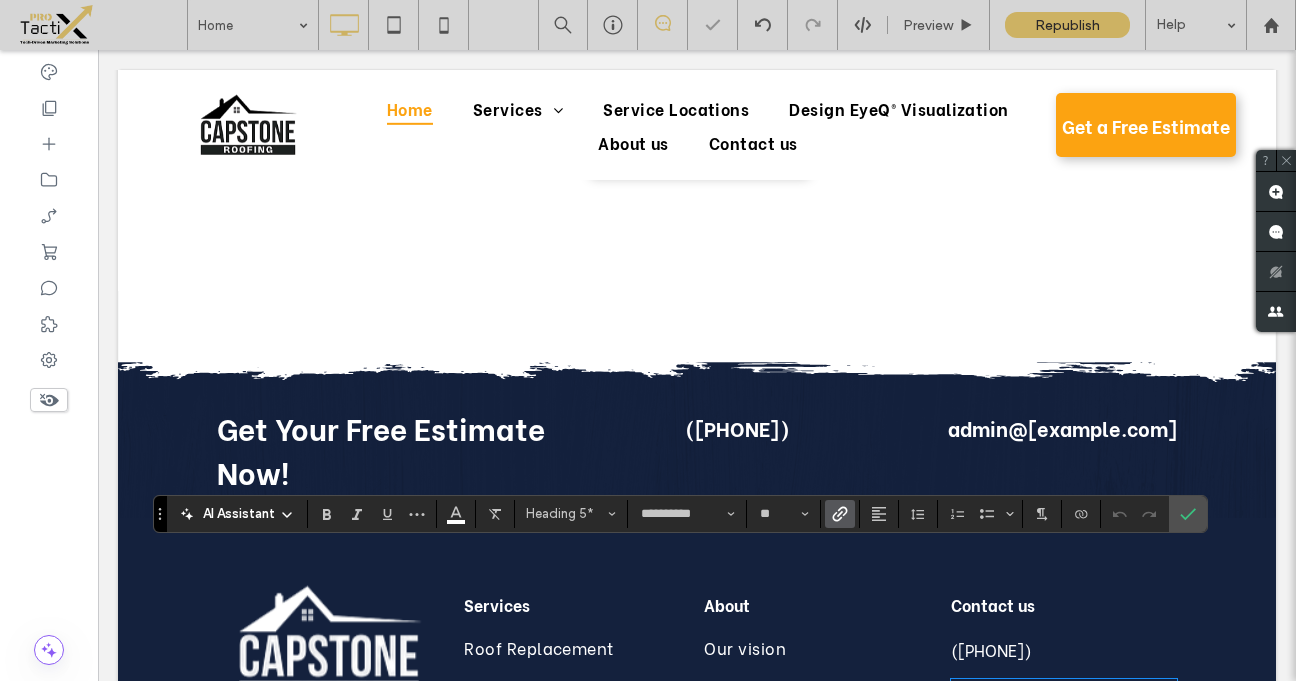 click 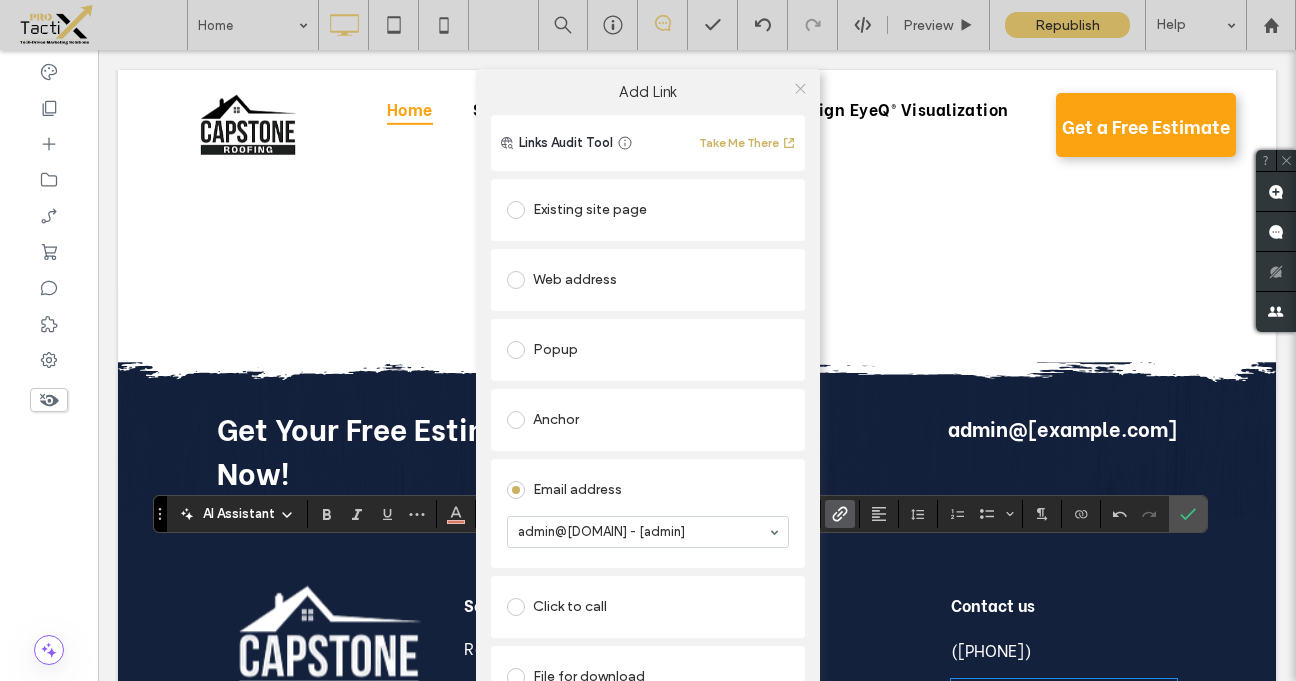click 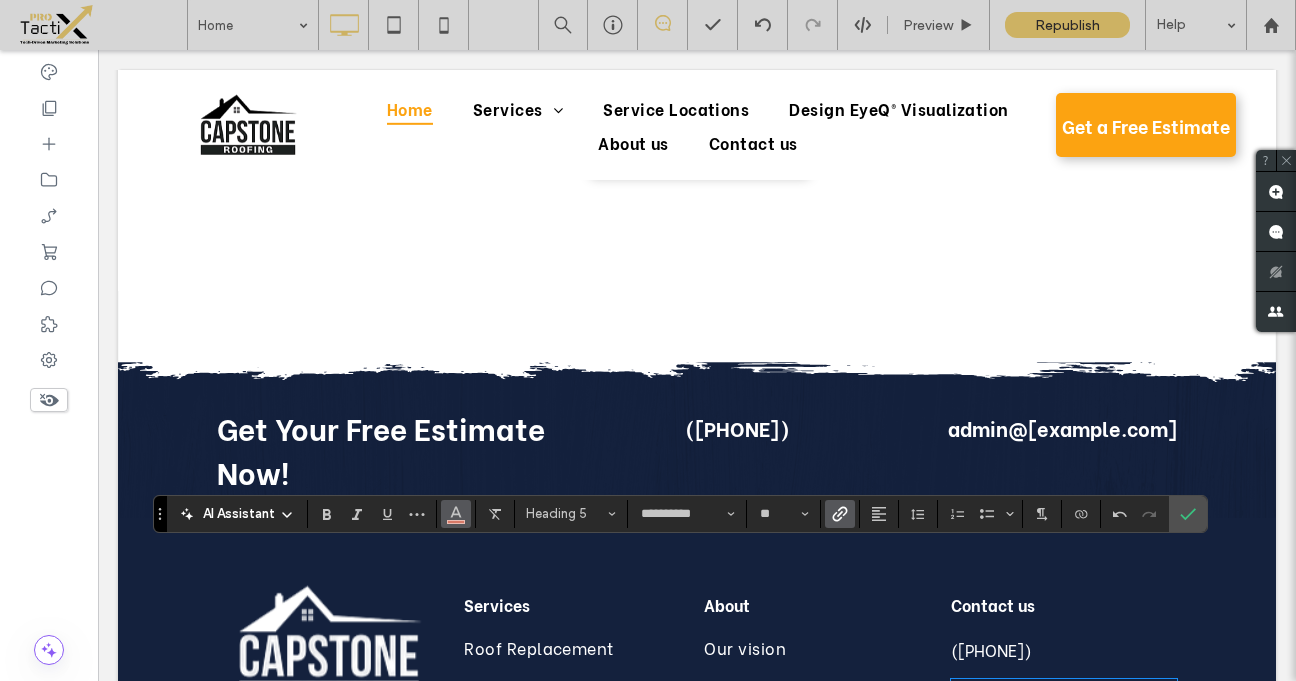 click 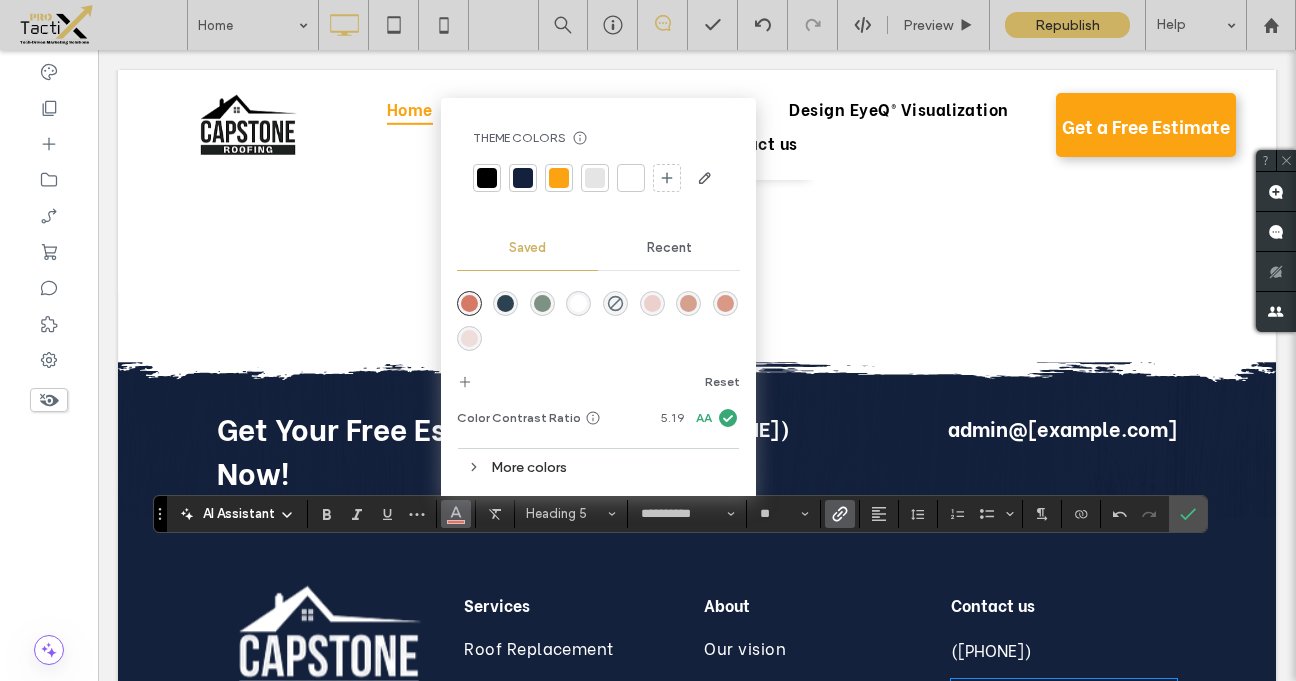 click at bounding box center [631, 178] 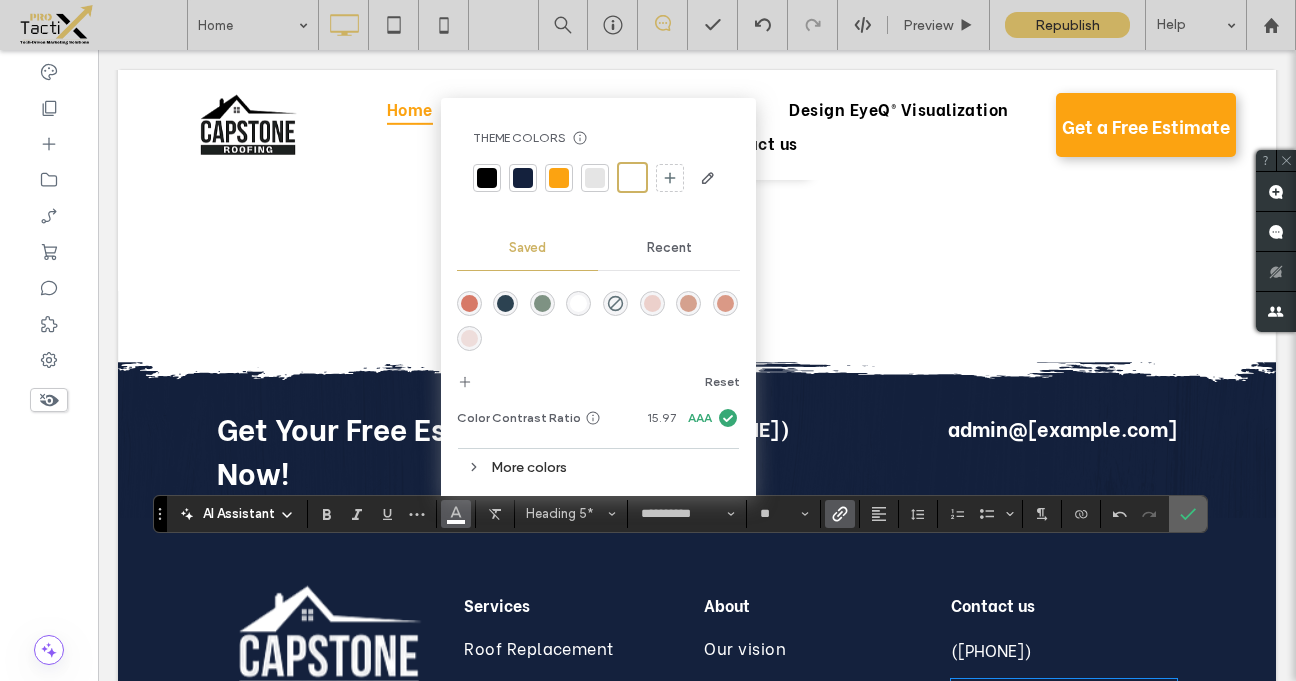 click 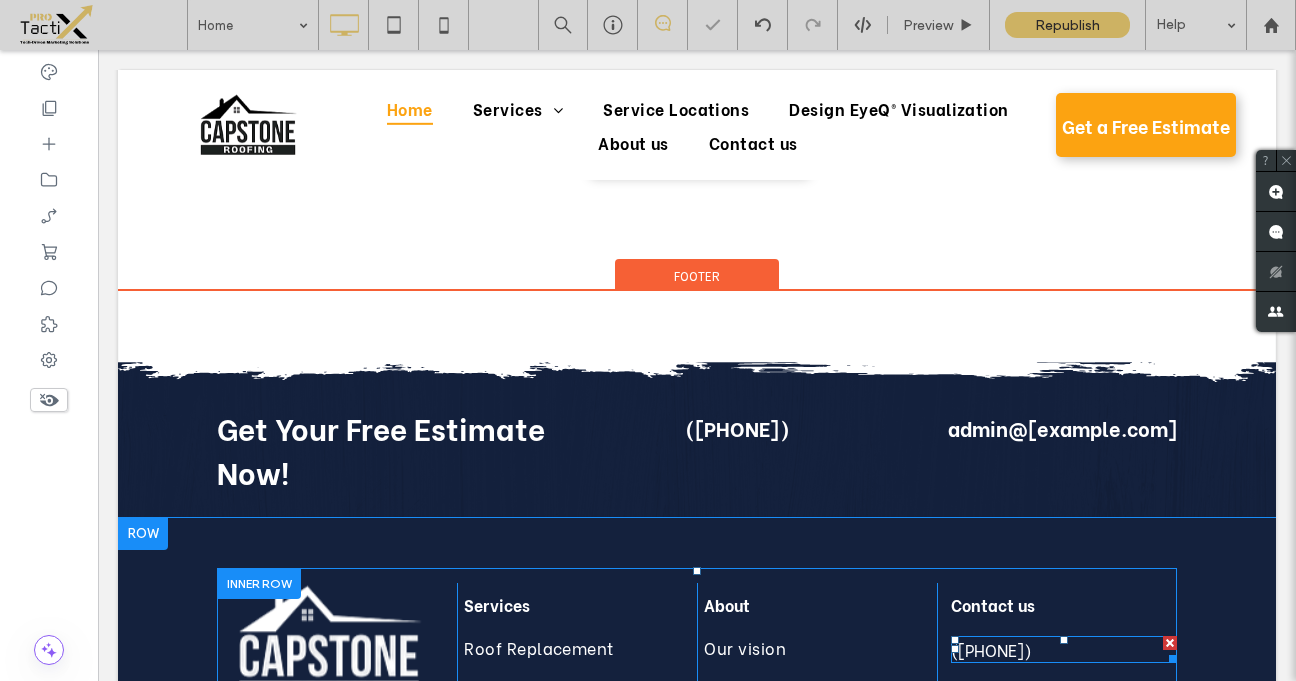 scroll, scrollTop: 14, scrollLeft: 0, axis: vertical 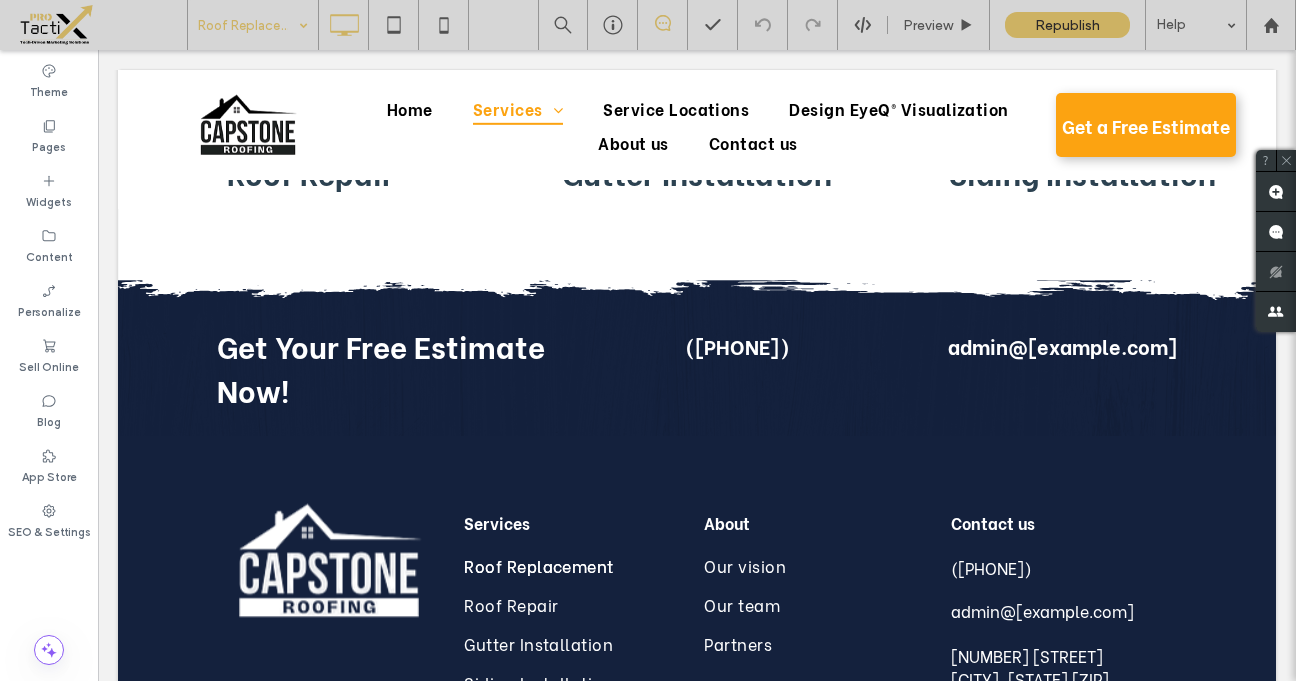 click at bounding box center [248, 25] 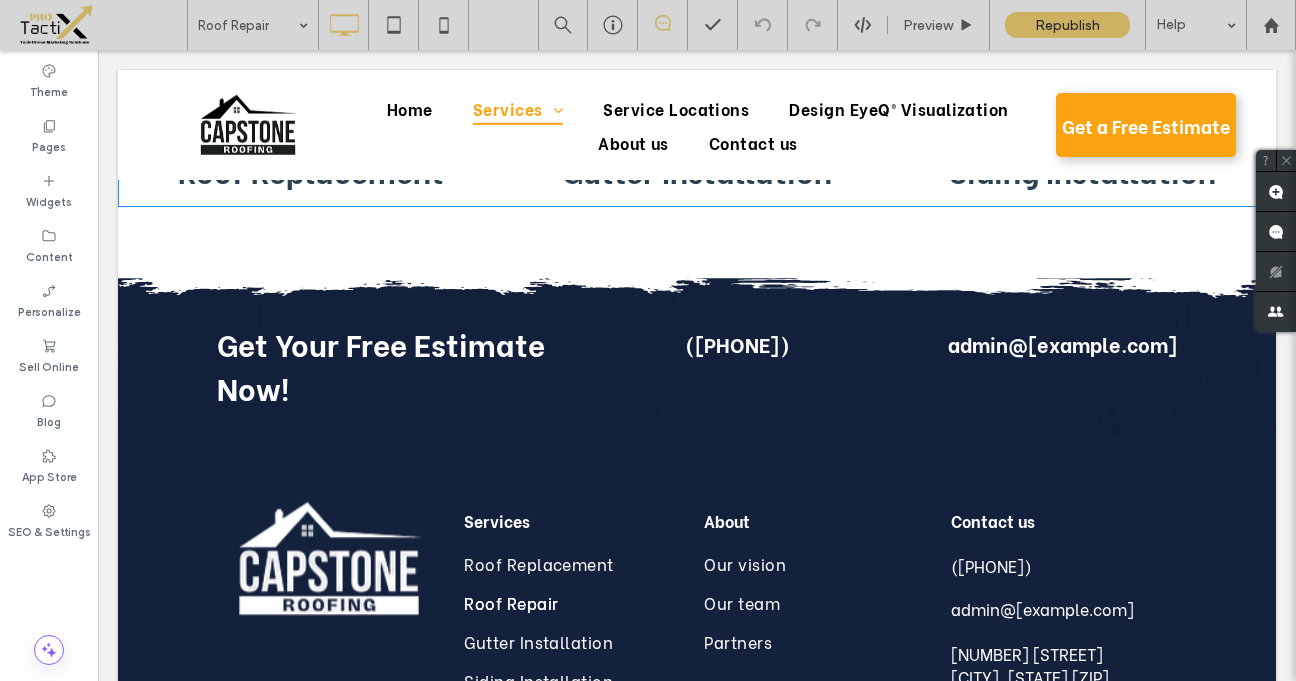 scroll, scrollTop: 4811, scrollLeft: 0, axis: vertical 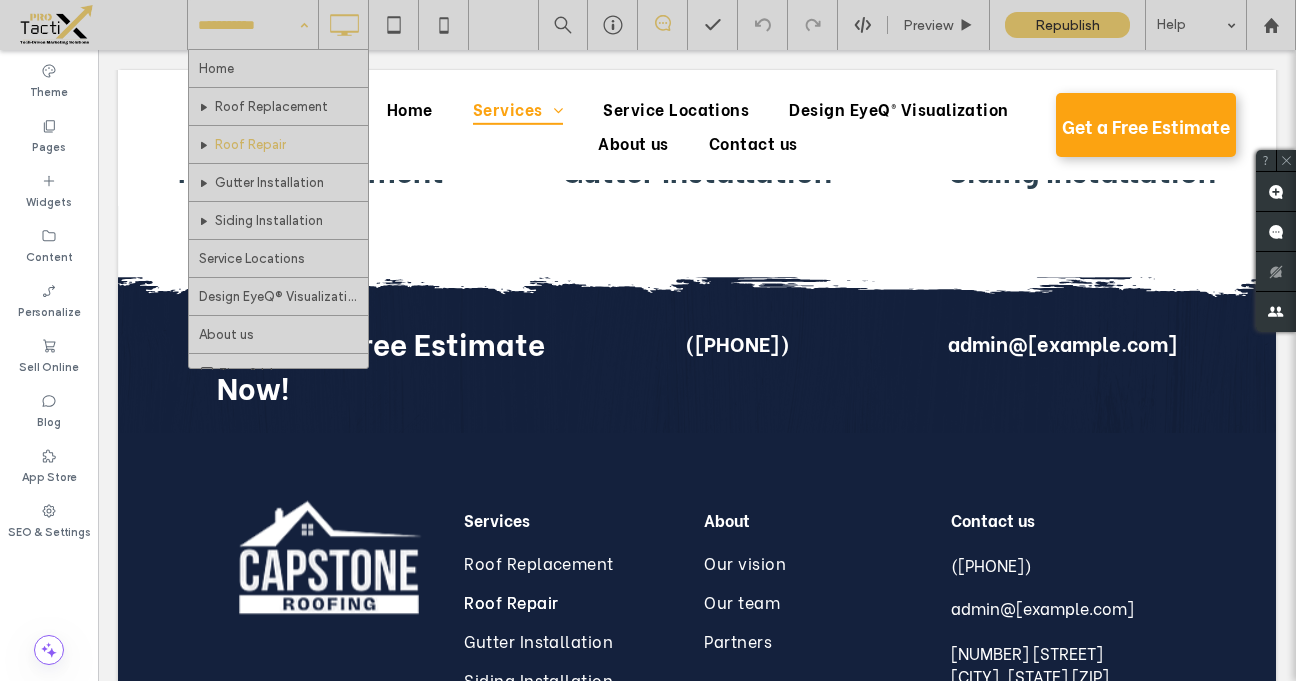 click at bounding box center (248, 25) 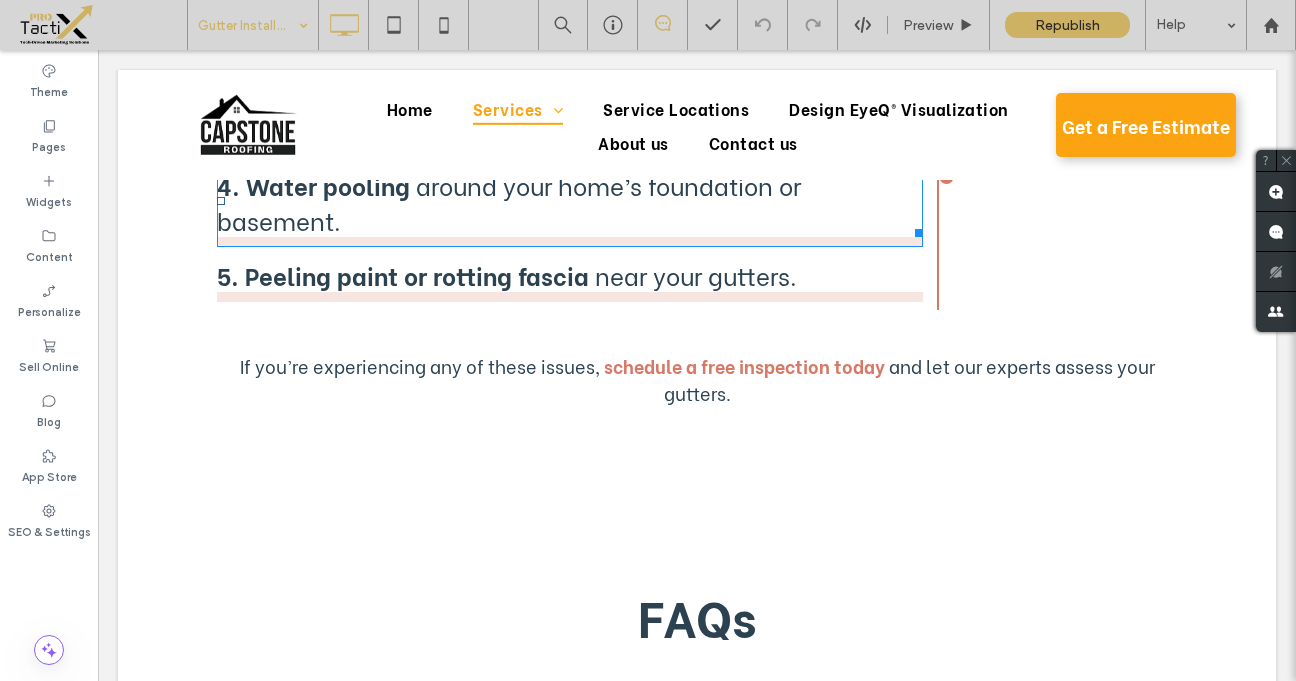scroll, scrollTop: 2948, scrollLeft: 0, axis: vertical 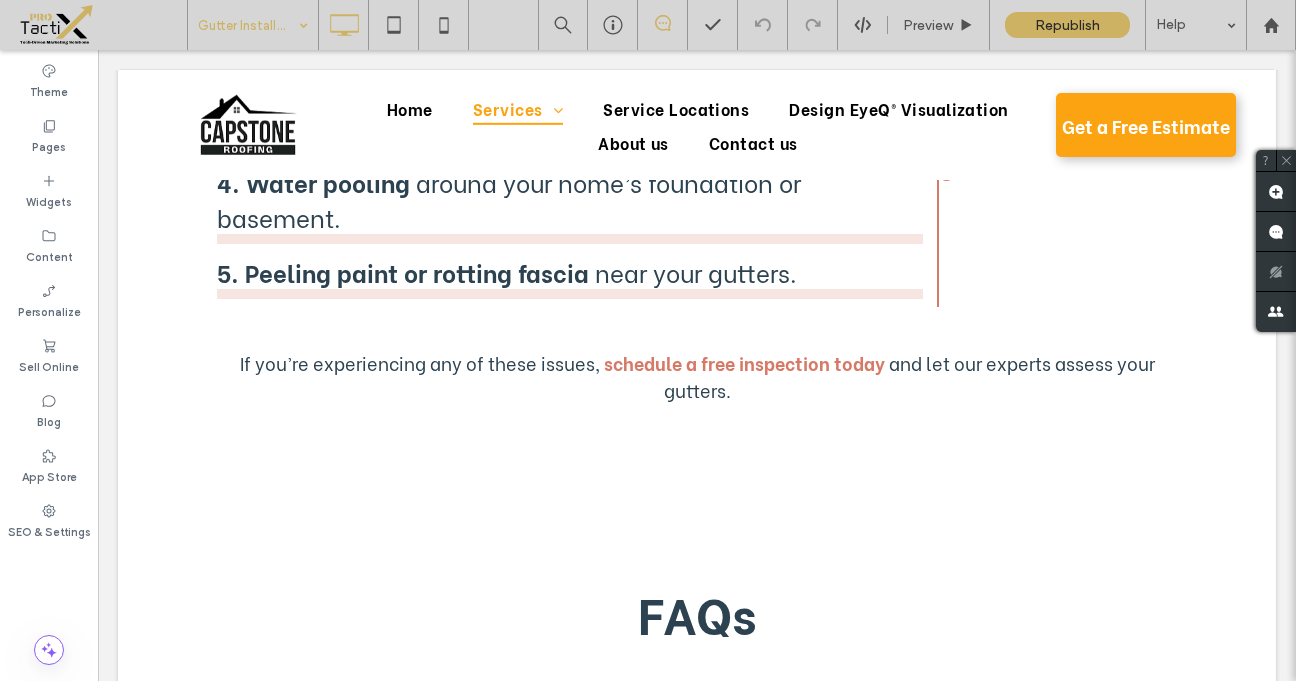 click at bounding box center (248, 25) 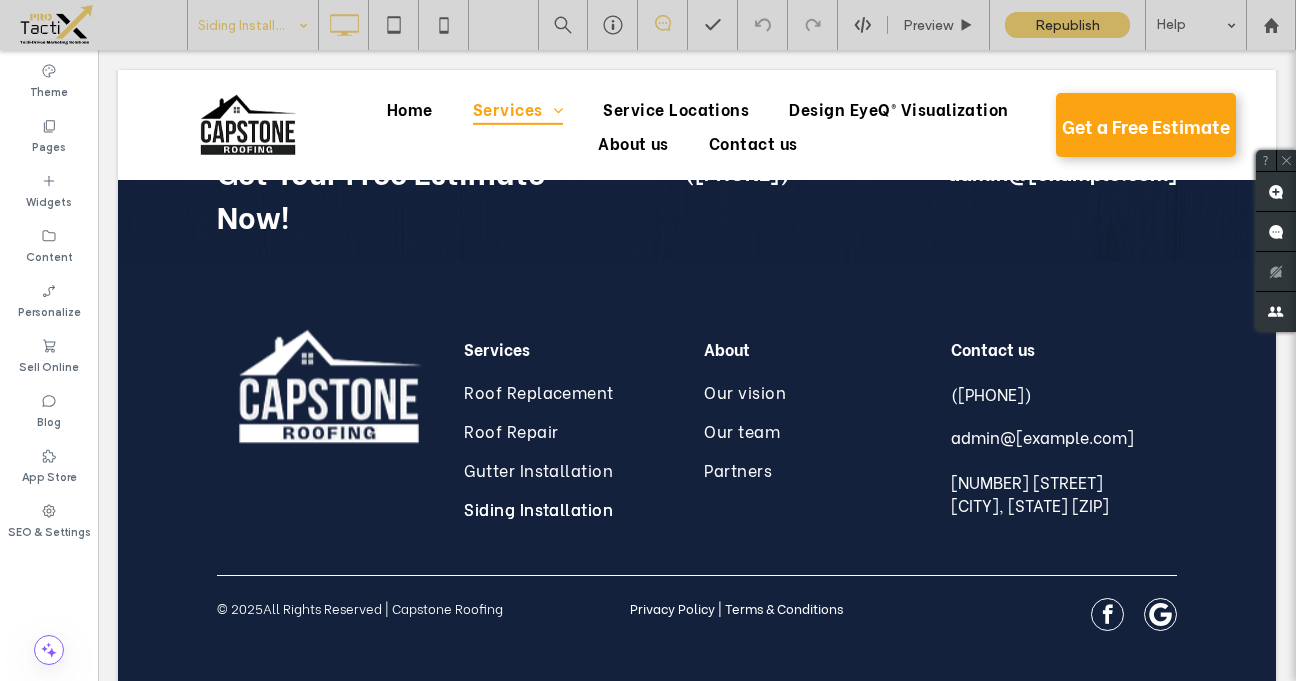 scroll, scrollTop: 9166, scrollLeft: 0, axis: vertical 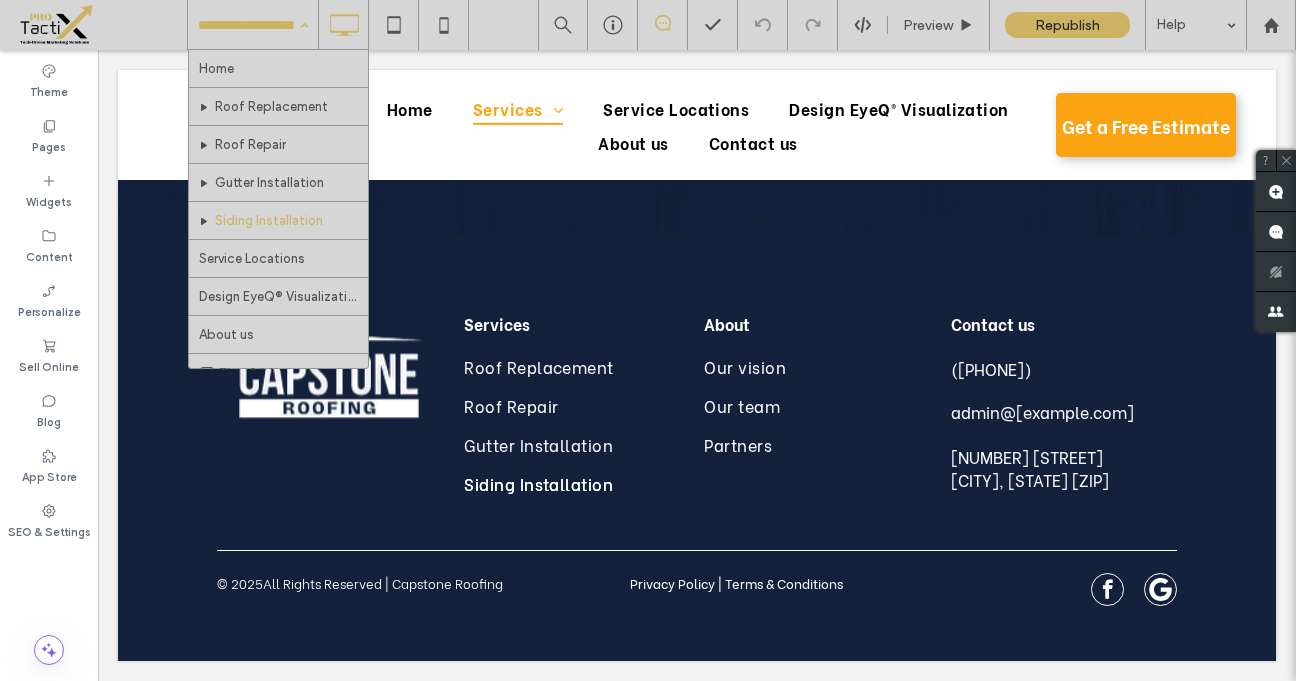click at bounding box center [248, 25] 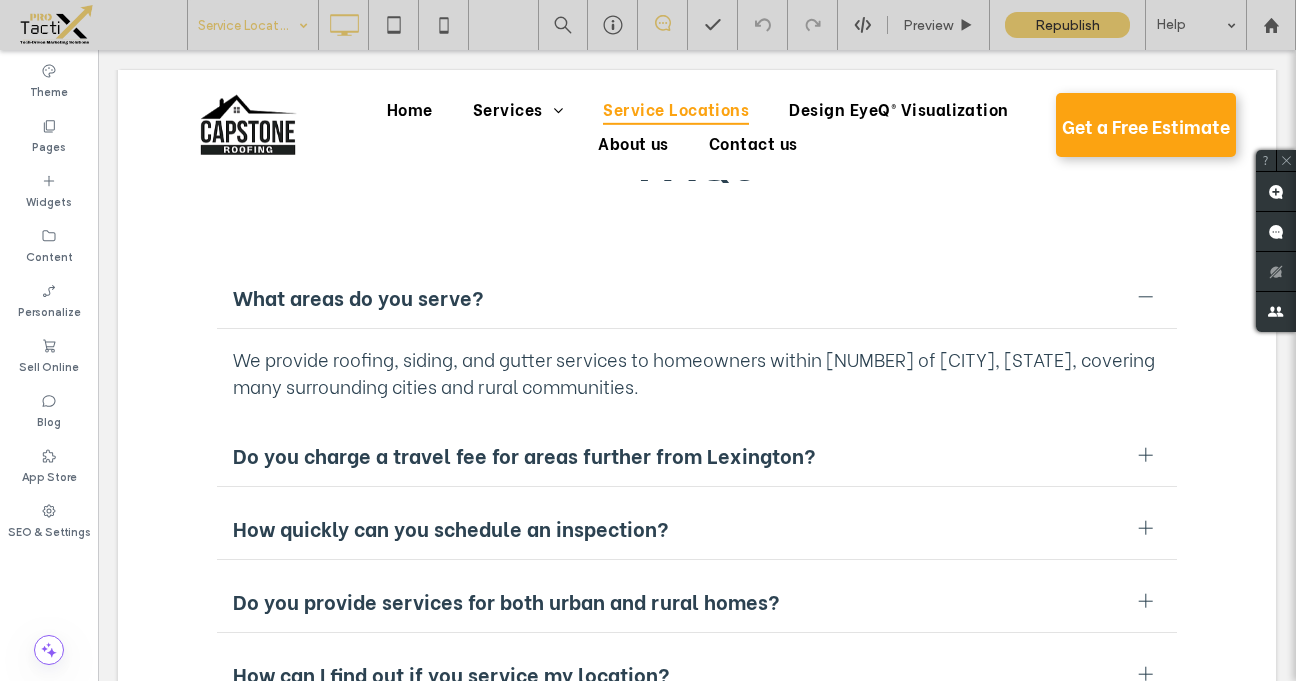 scroll, scrollTop: 8503, scrollLeft: 0, axis: vertical 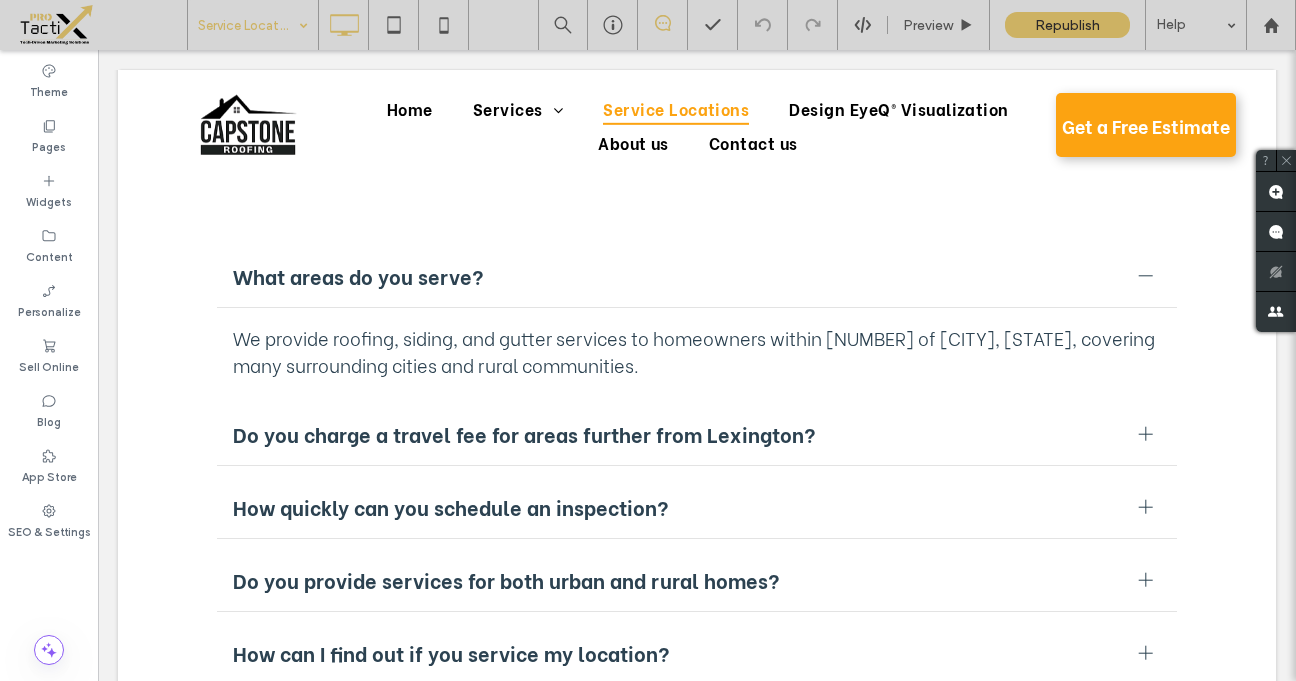 click at bounding box center [248, 25] 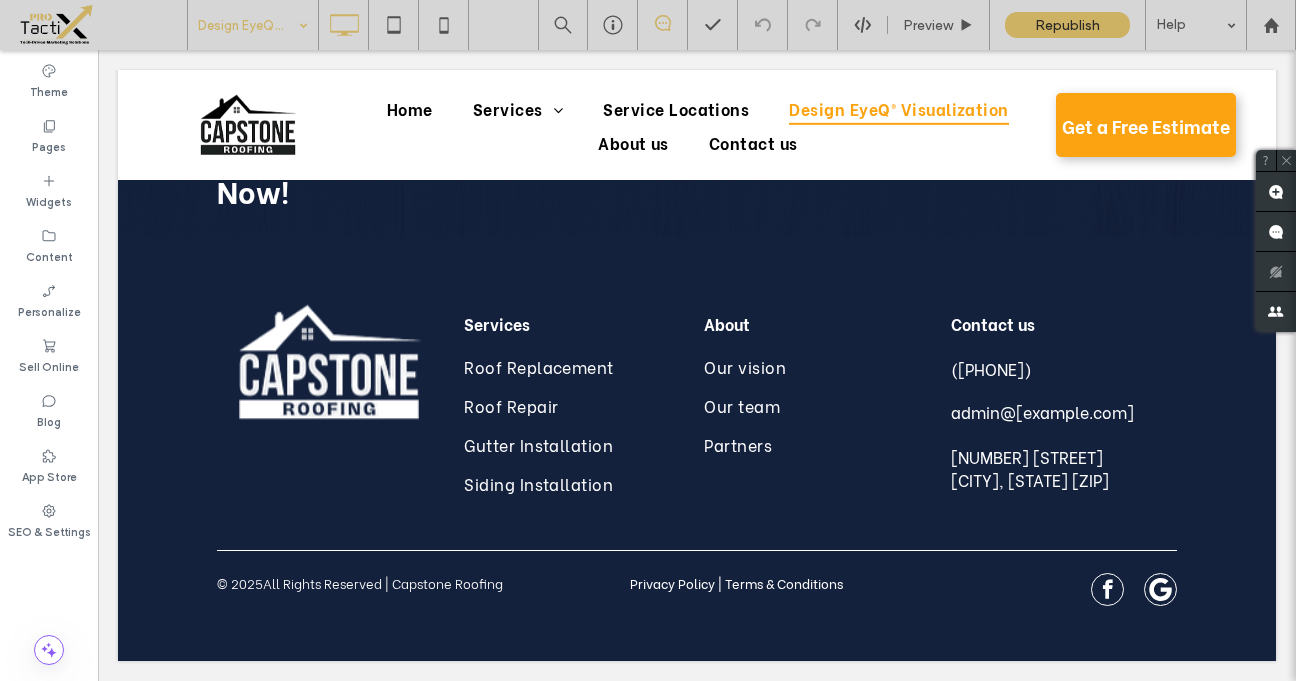 scroll, scrollTop: 3059, scrollLeft: 0, axis: vertical 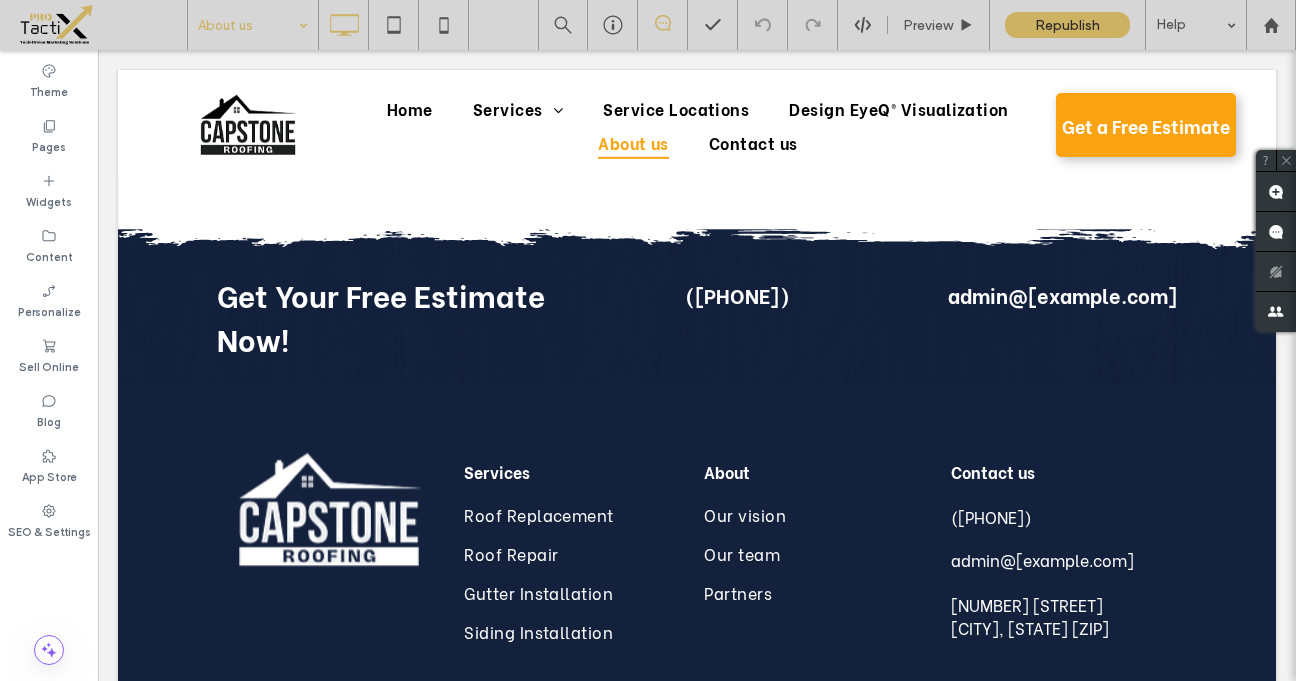 click at bounding box center [248, 25] 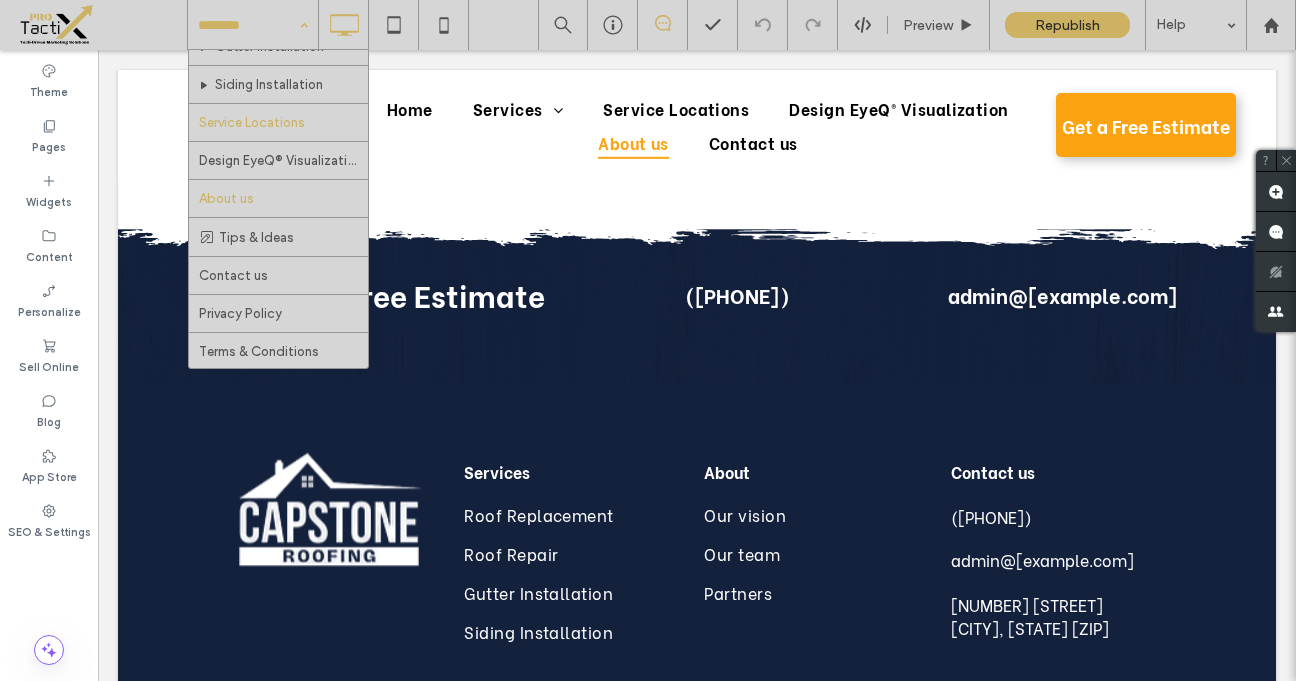 scroll, scrollTop: 147, scrollLeft: 0, axis: vertical 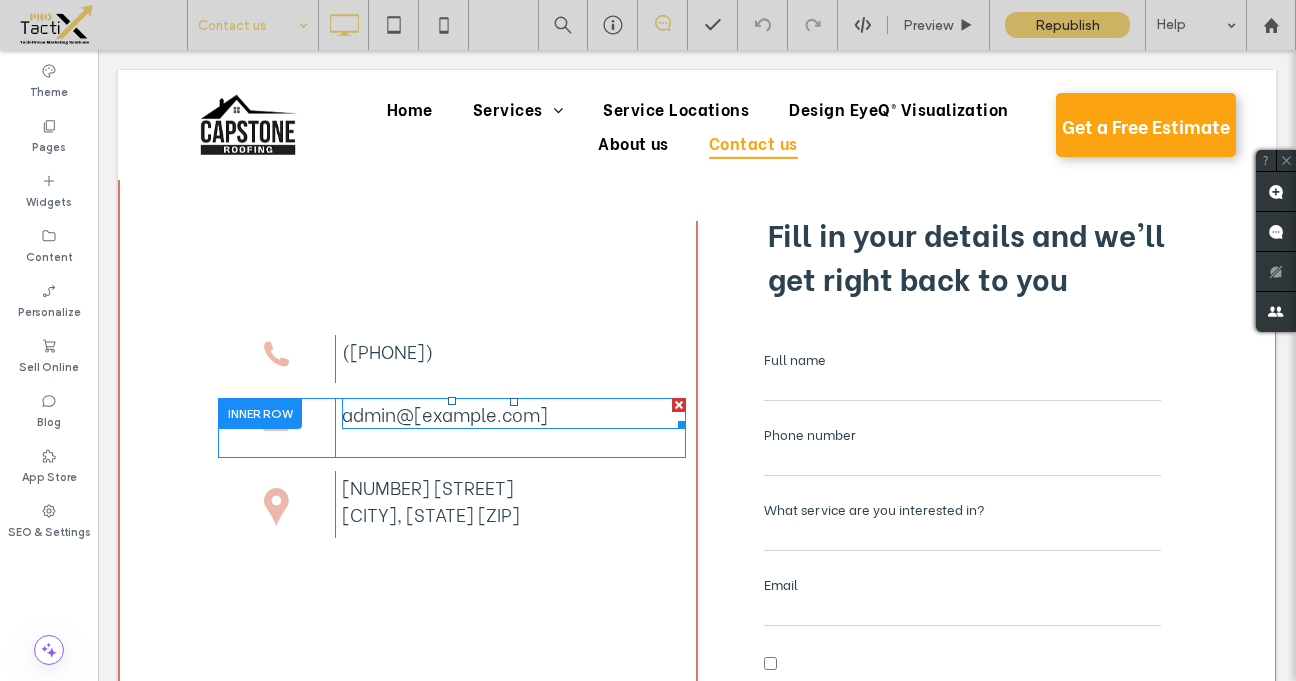 click on "admin@[example.com]" at bounding box center [445, 413] 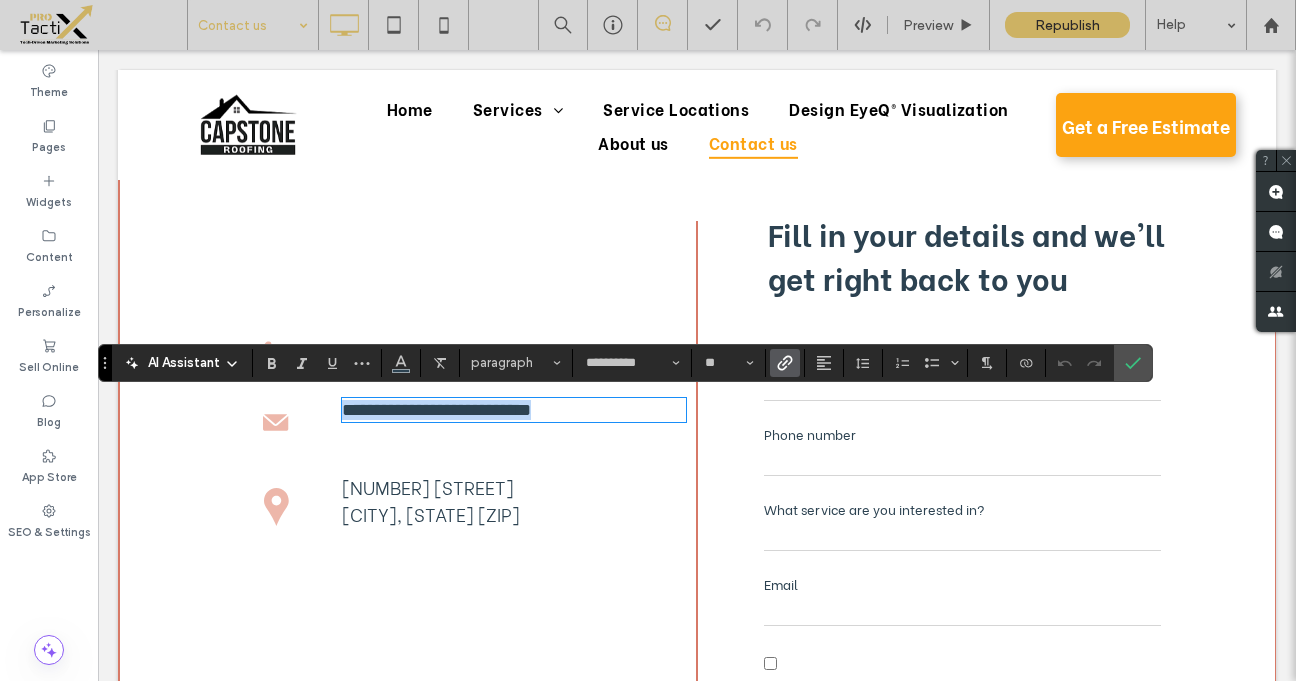 click on "**********" at bounding box center (436, 410) 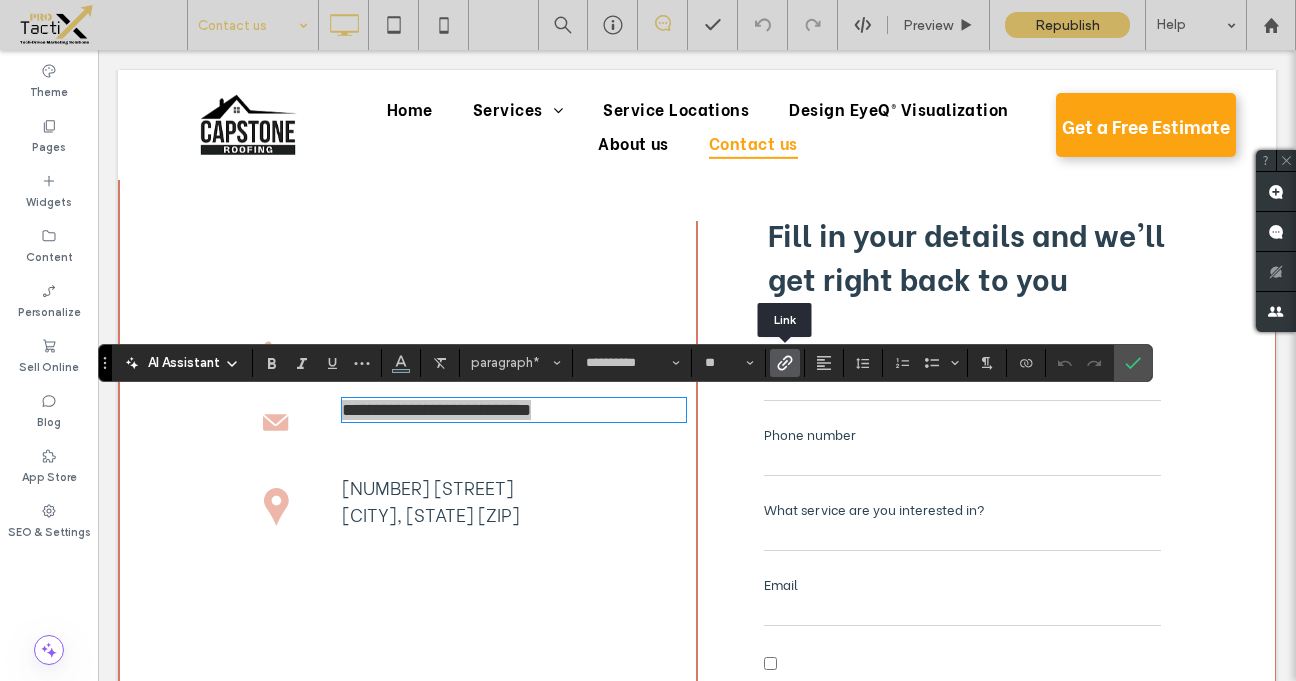 click 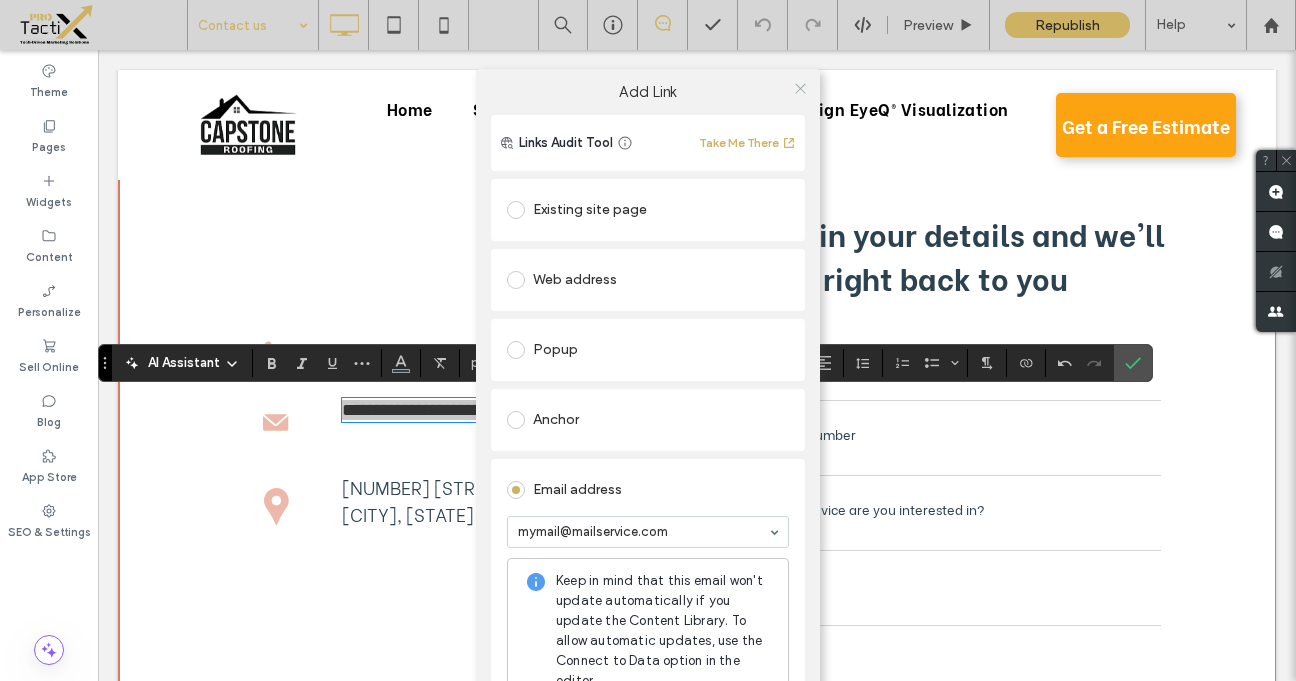 click 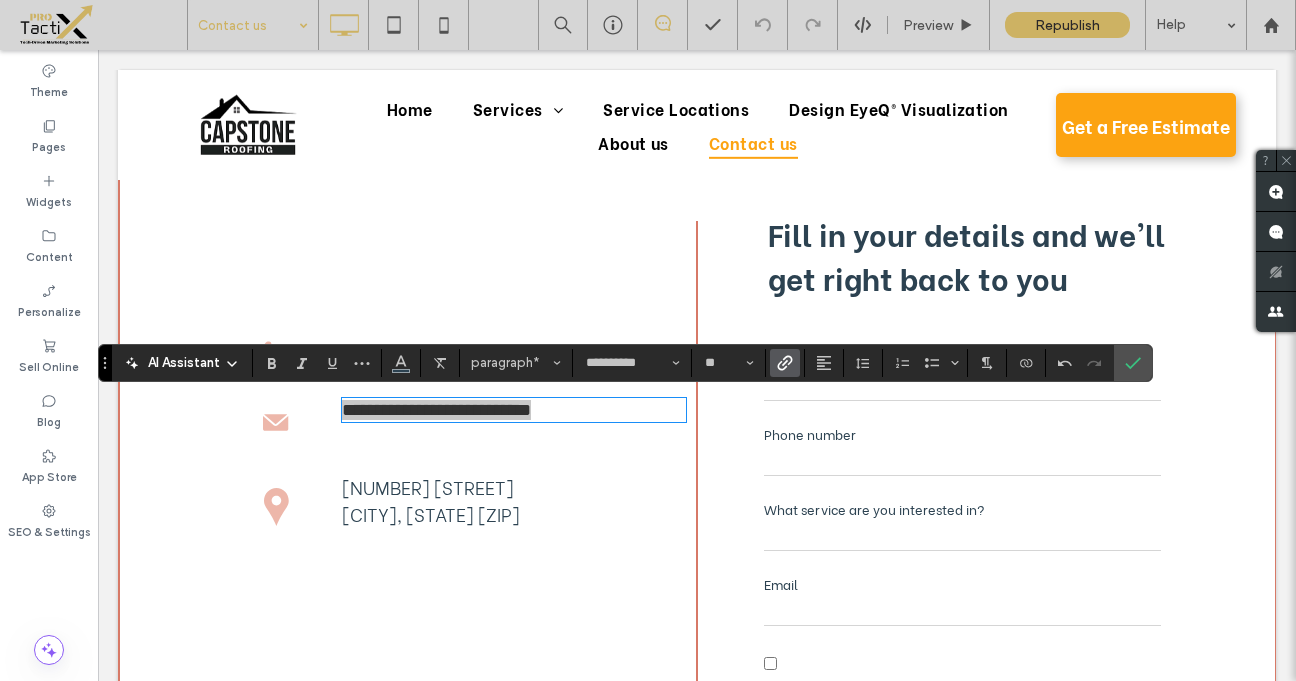 click 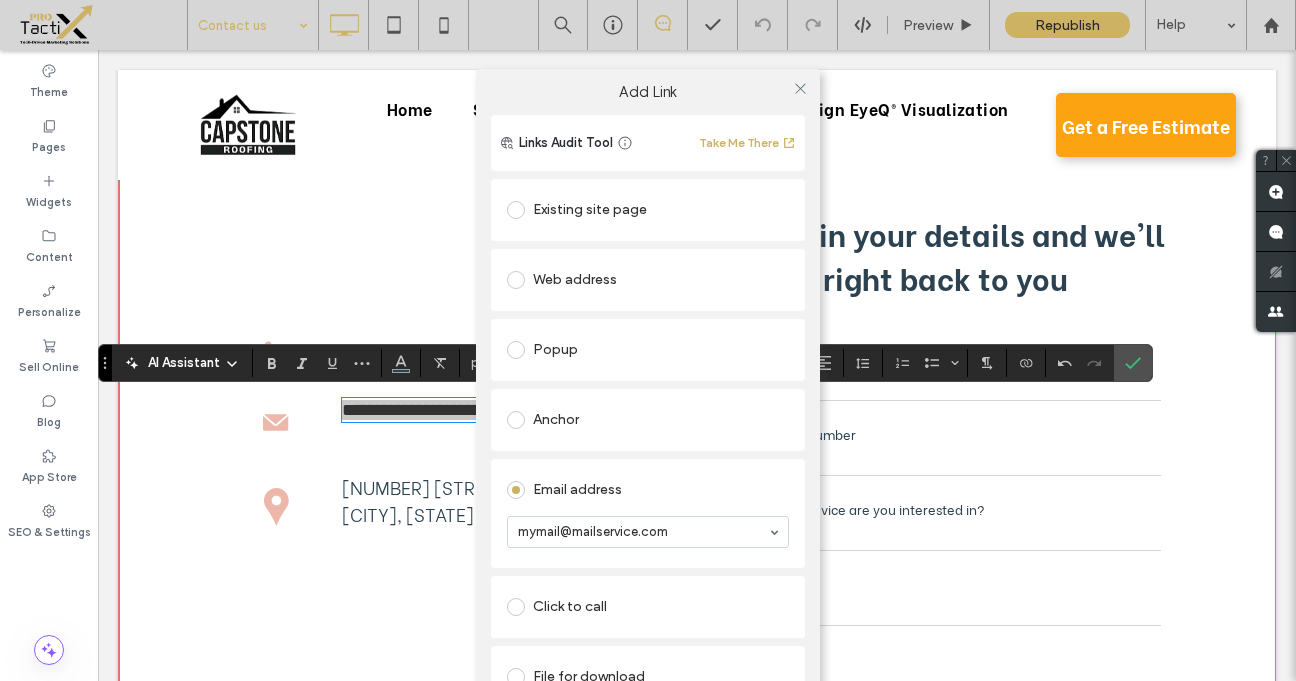 click at bounding box center (516, 210) 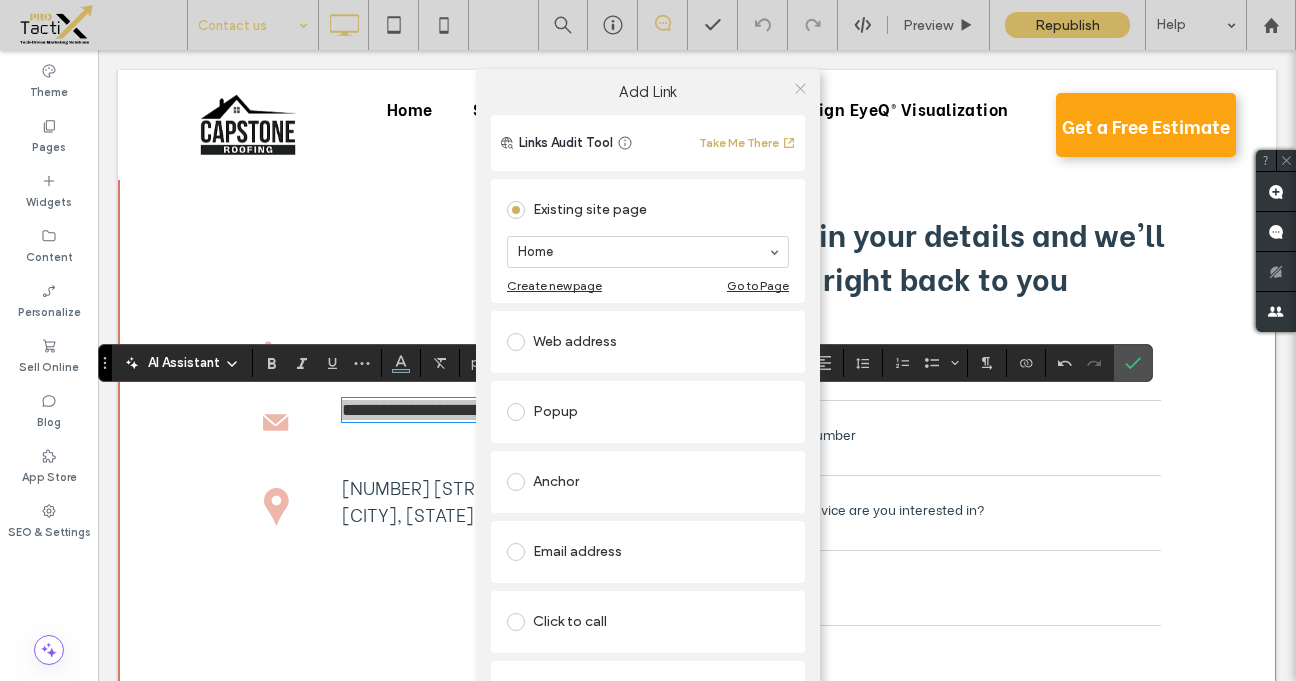 click 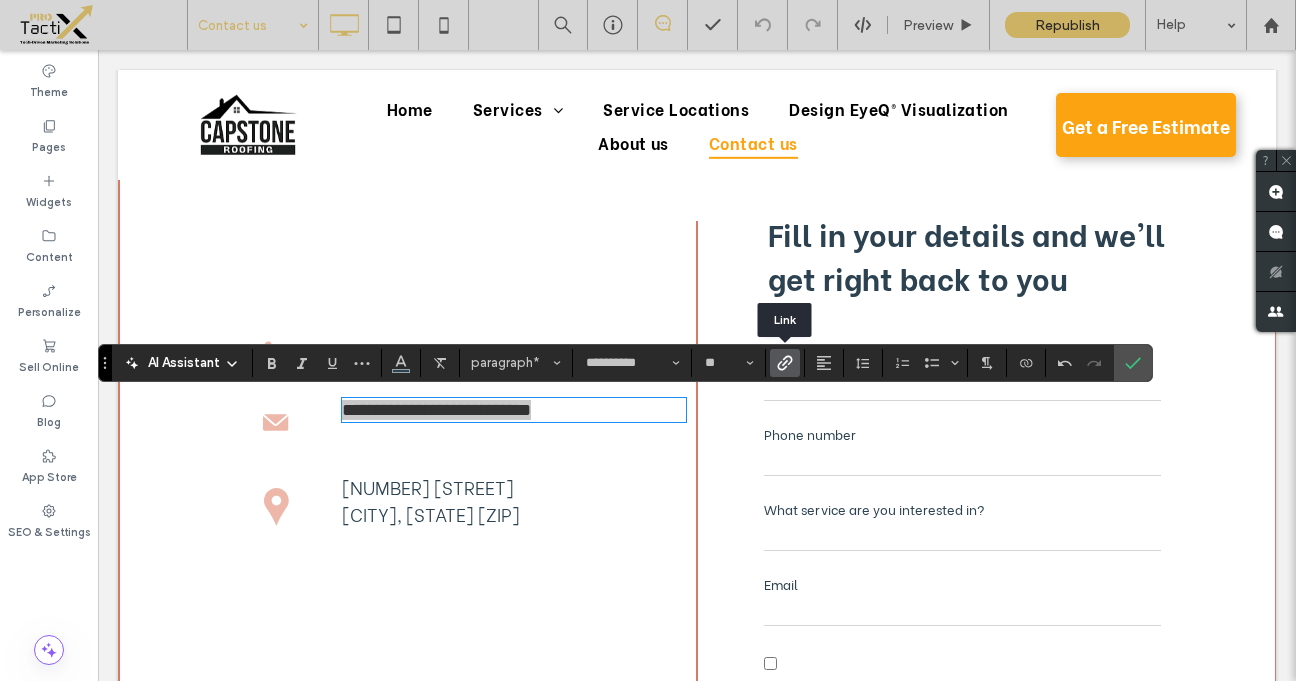 click at bounding box center (781, 363) 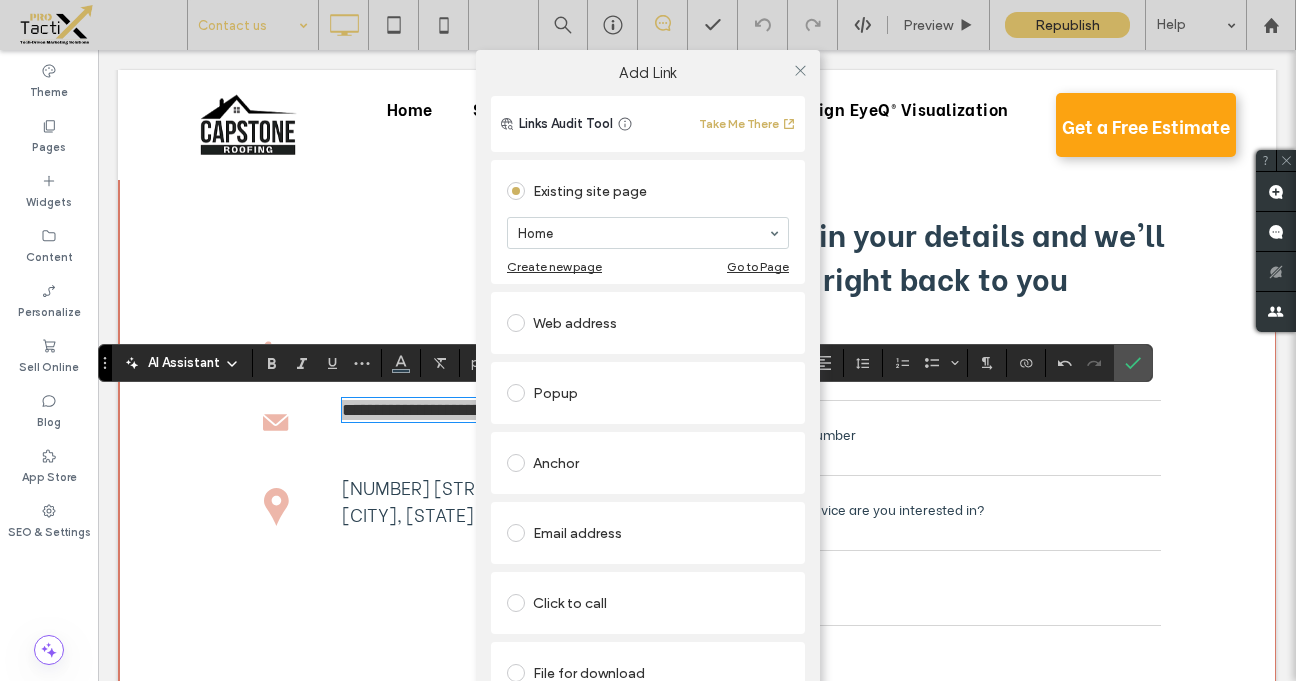 click on "Email address" at bounding box center (648, 533) 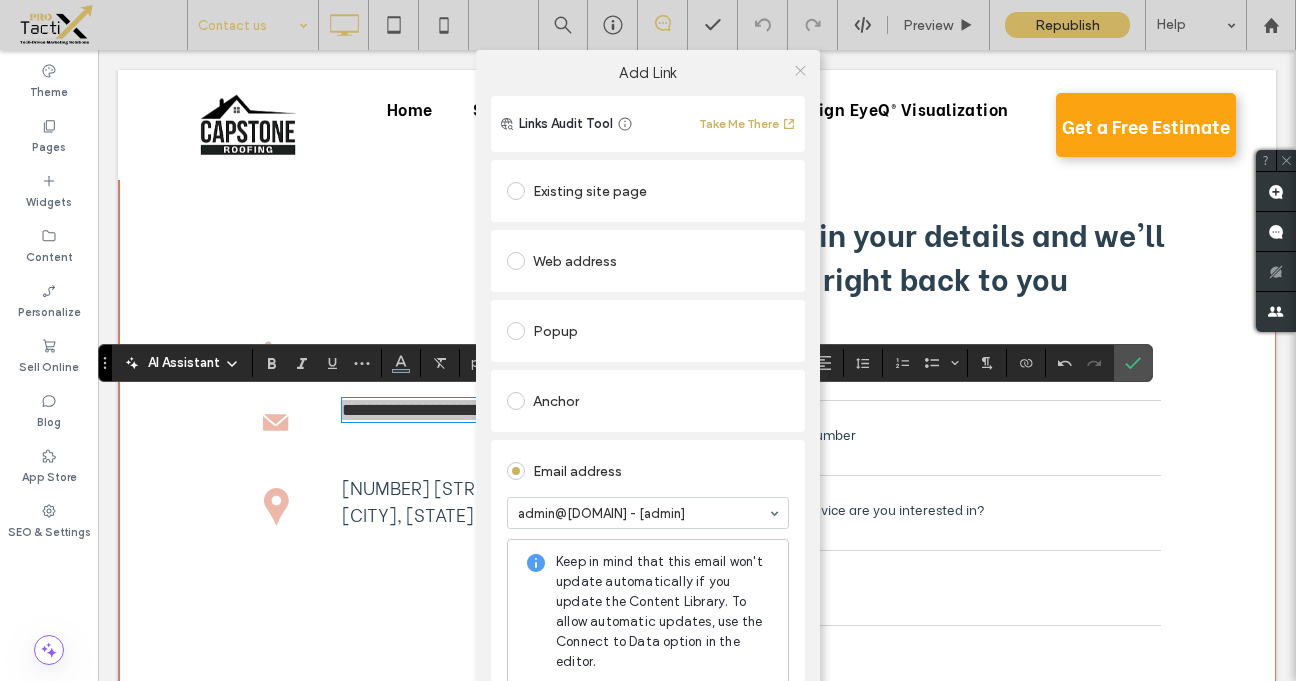 click 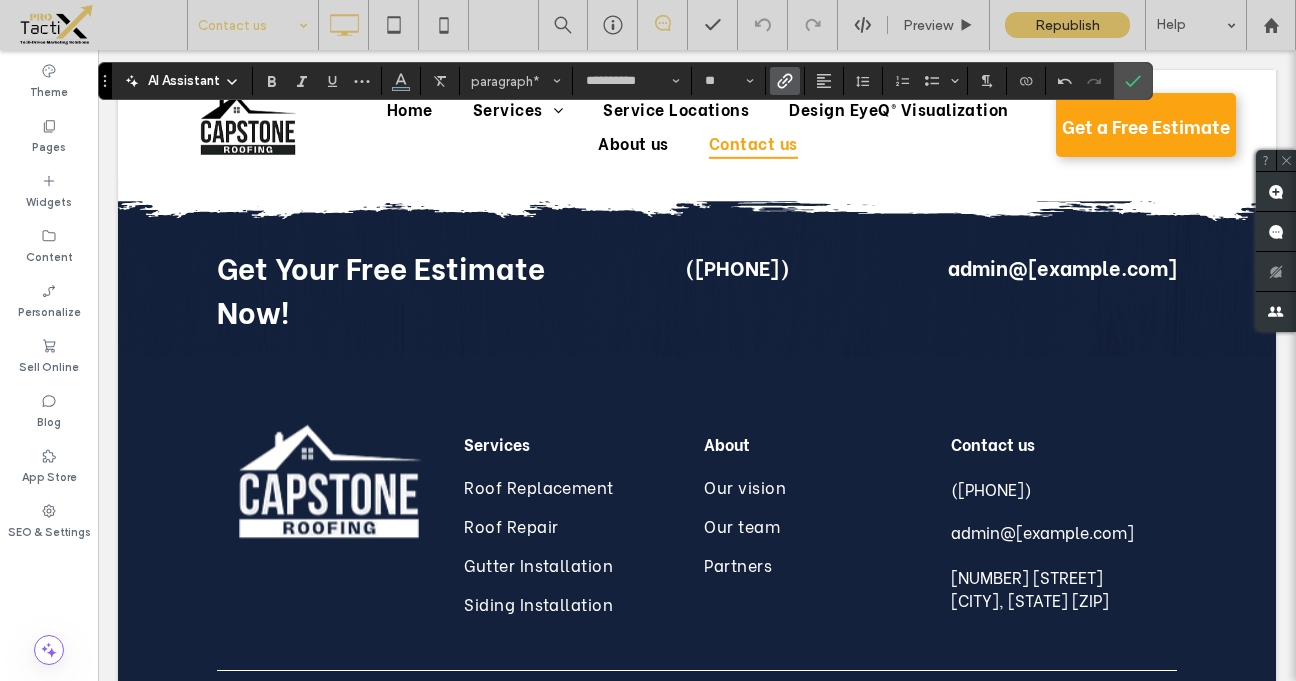 scroll, scrollTop: 1563, scrollLeft: 0, axis: vertical 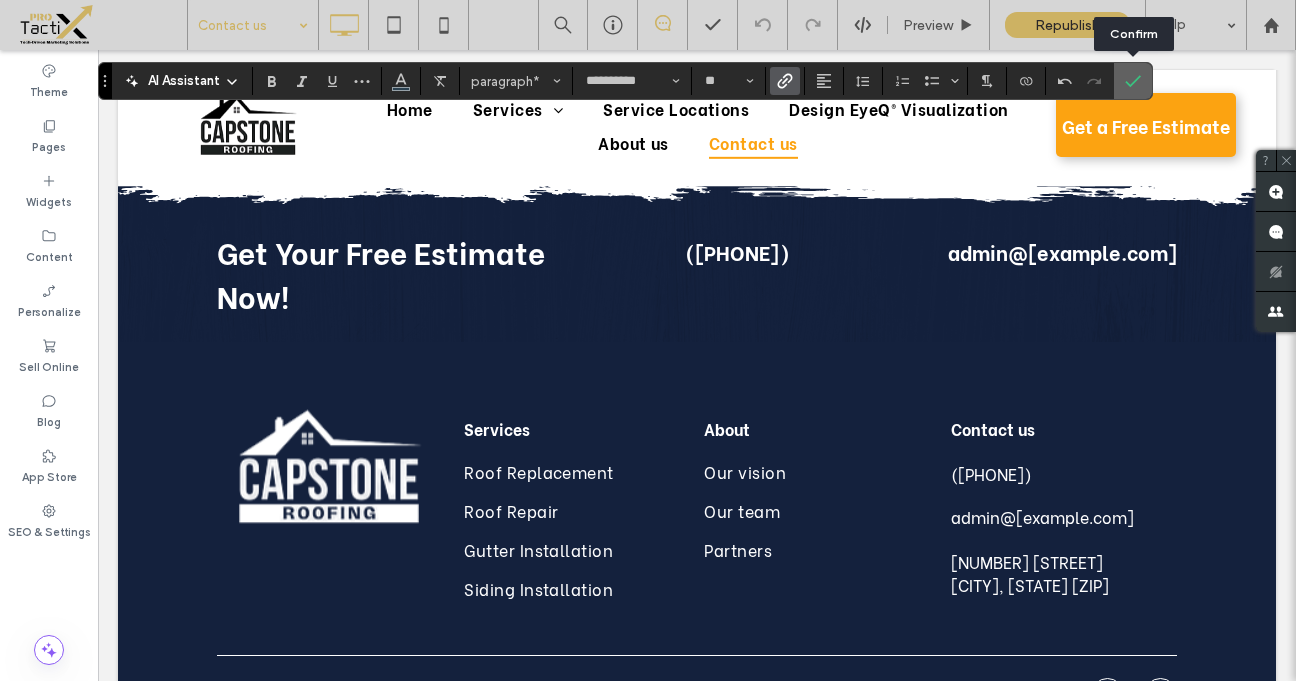 click 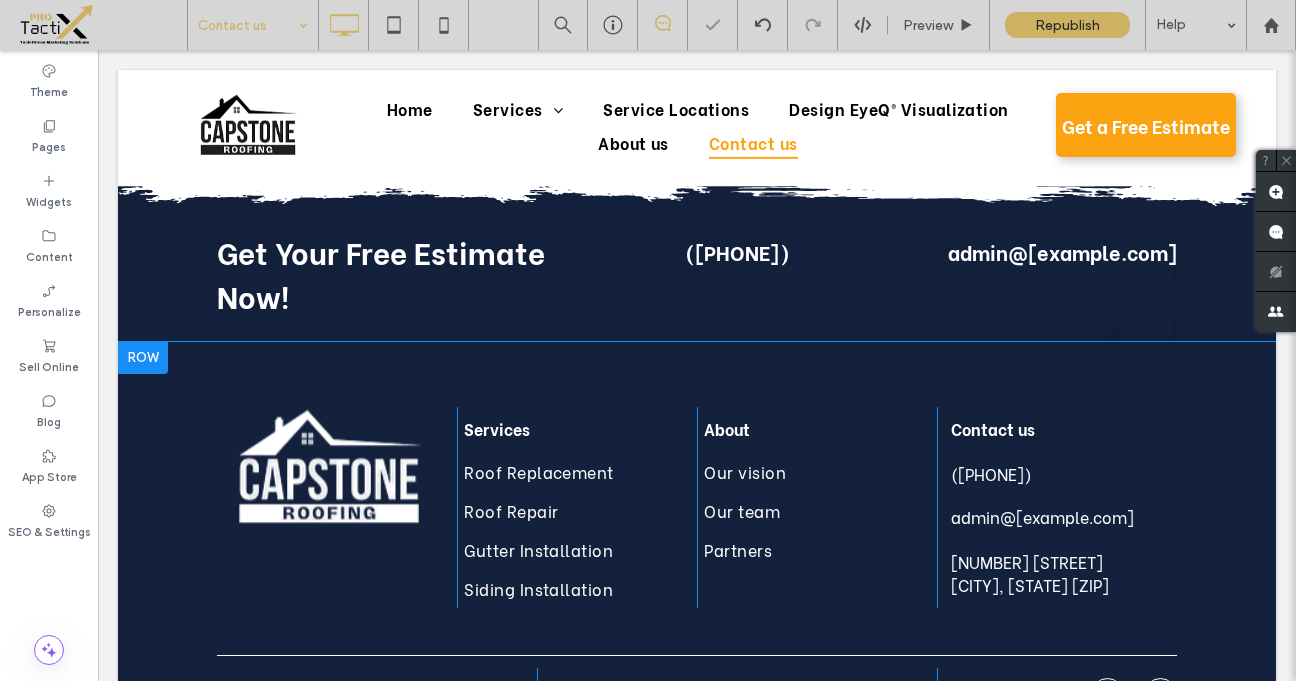 scroll, scrollTop: 0, scrollLeft: 0, axis: both 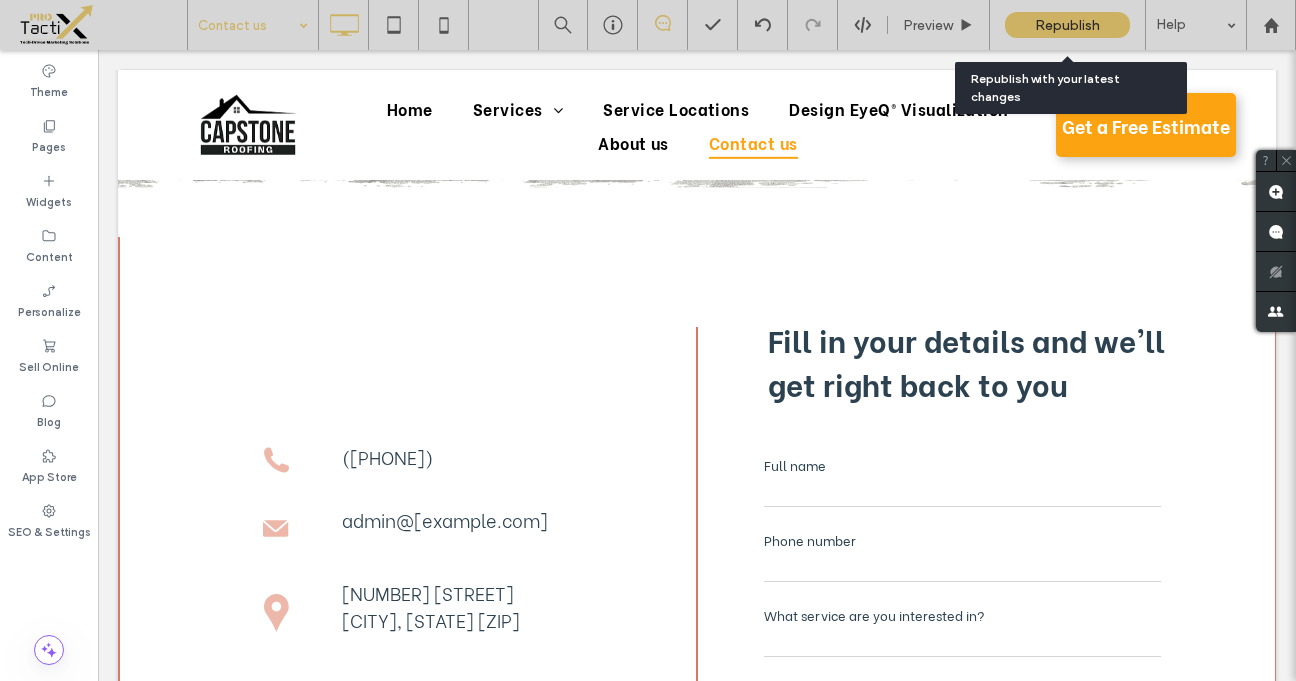 click on "Republish" at bounding box center [1067, 25] 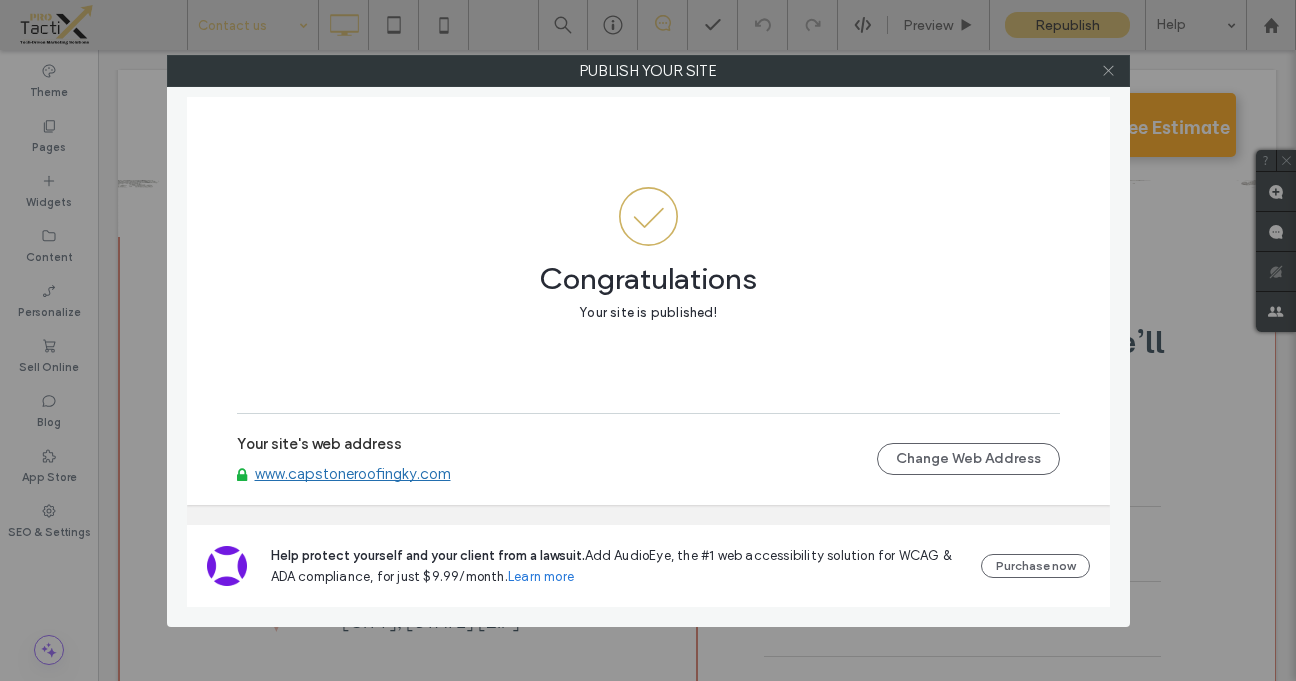 click 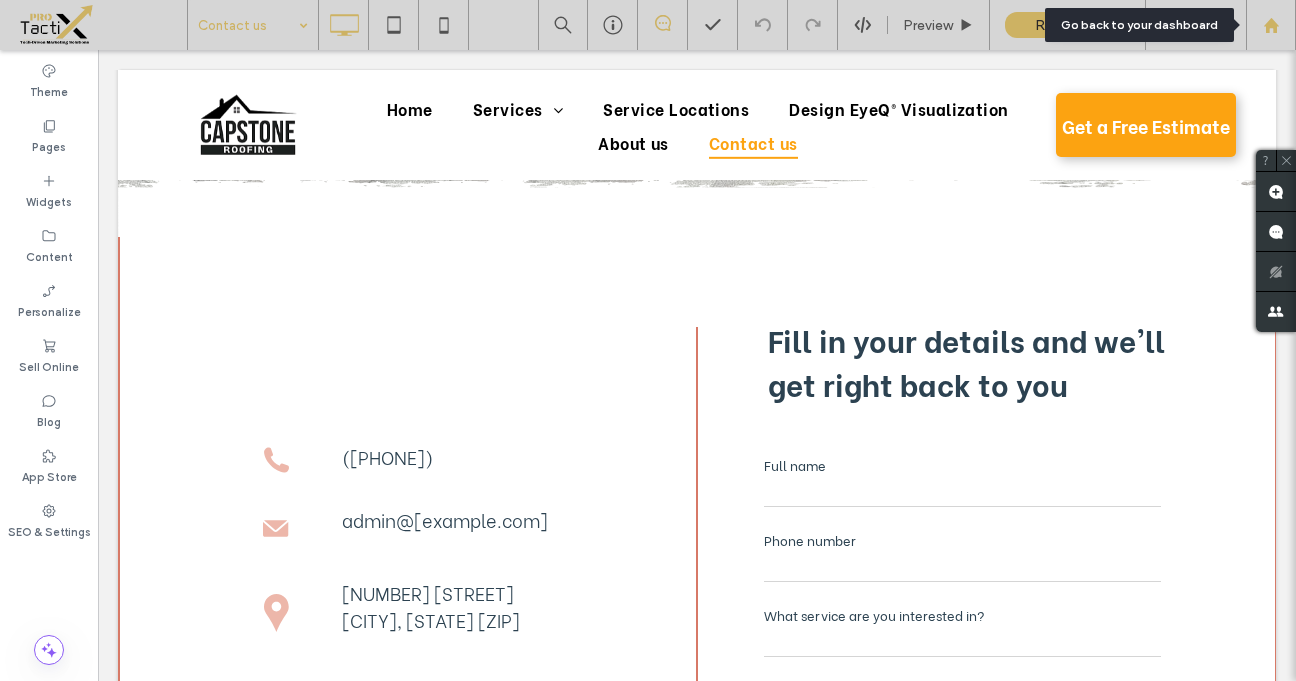 click 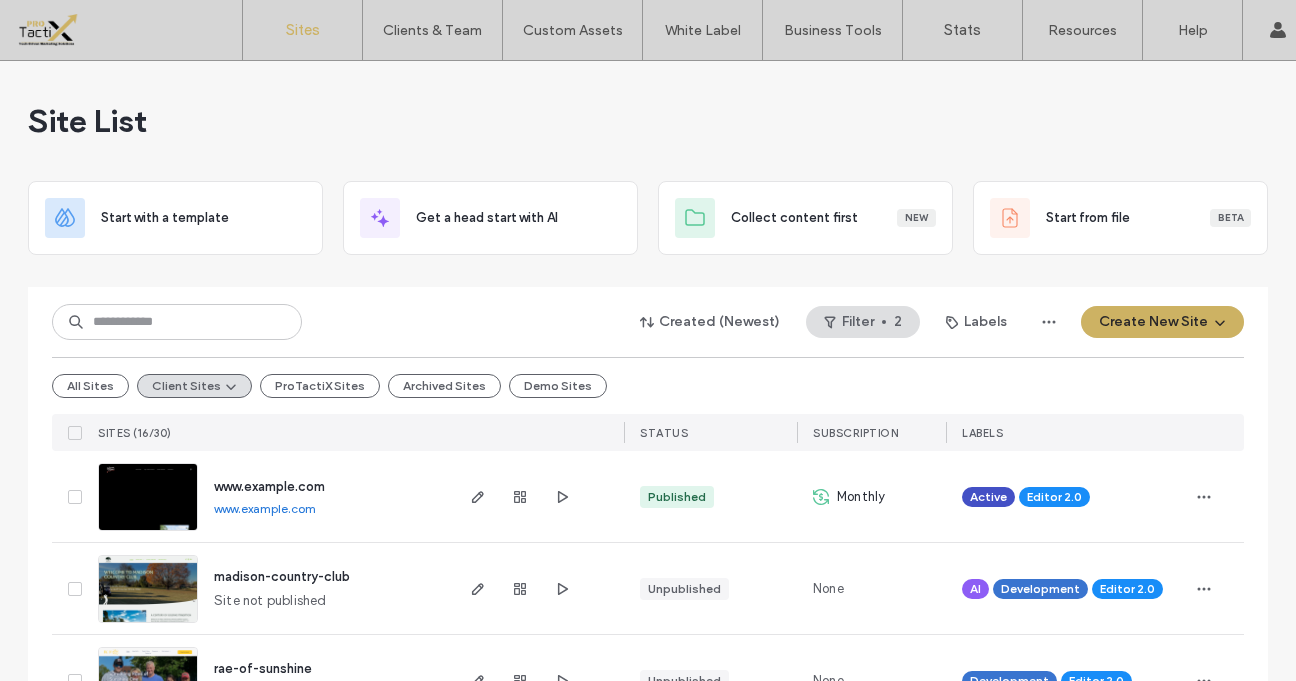 scroll, scrollTop: 0, scrollLeft: 0, axis: both 